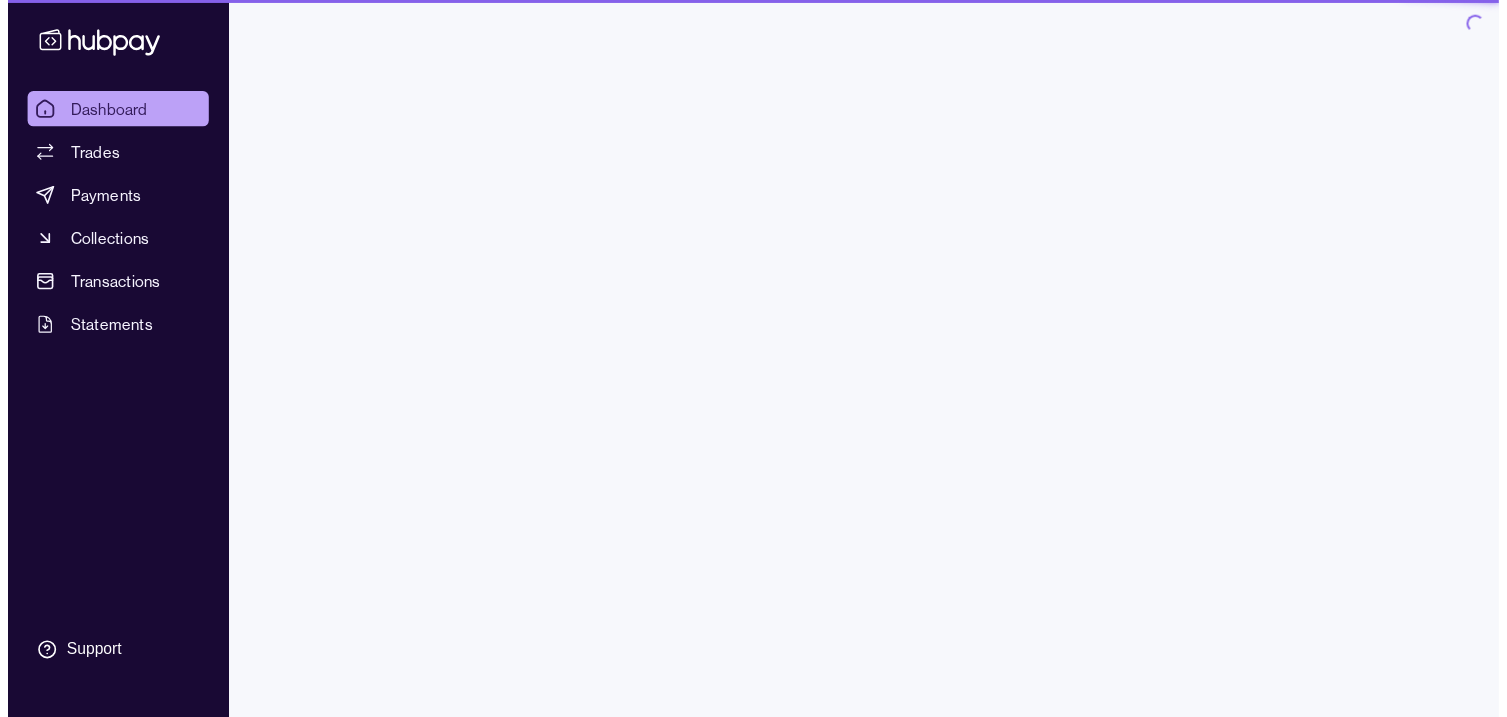 scroll, scrollTop: 0, scrollLeft: 0, axis: both 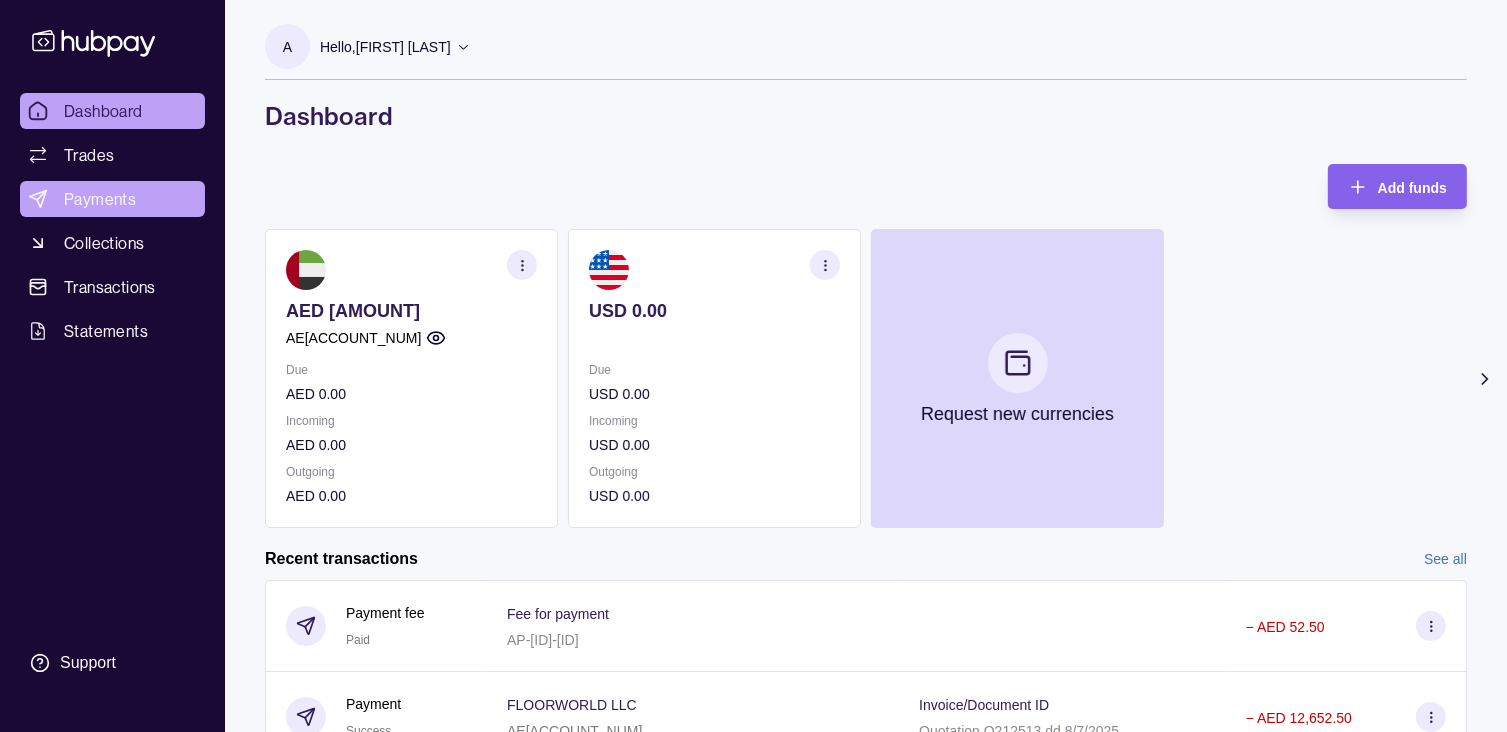 click on "Payments" at bounding box center (100, 199) 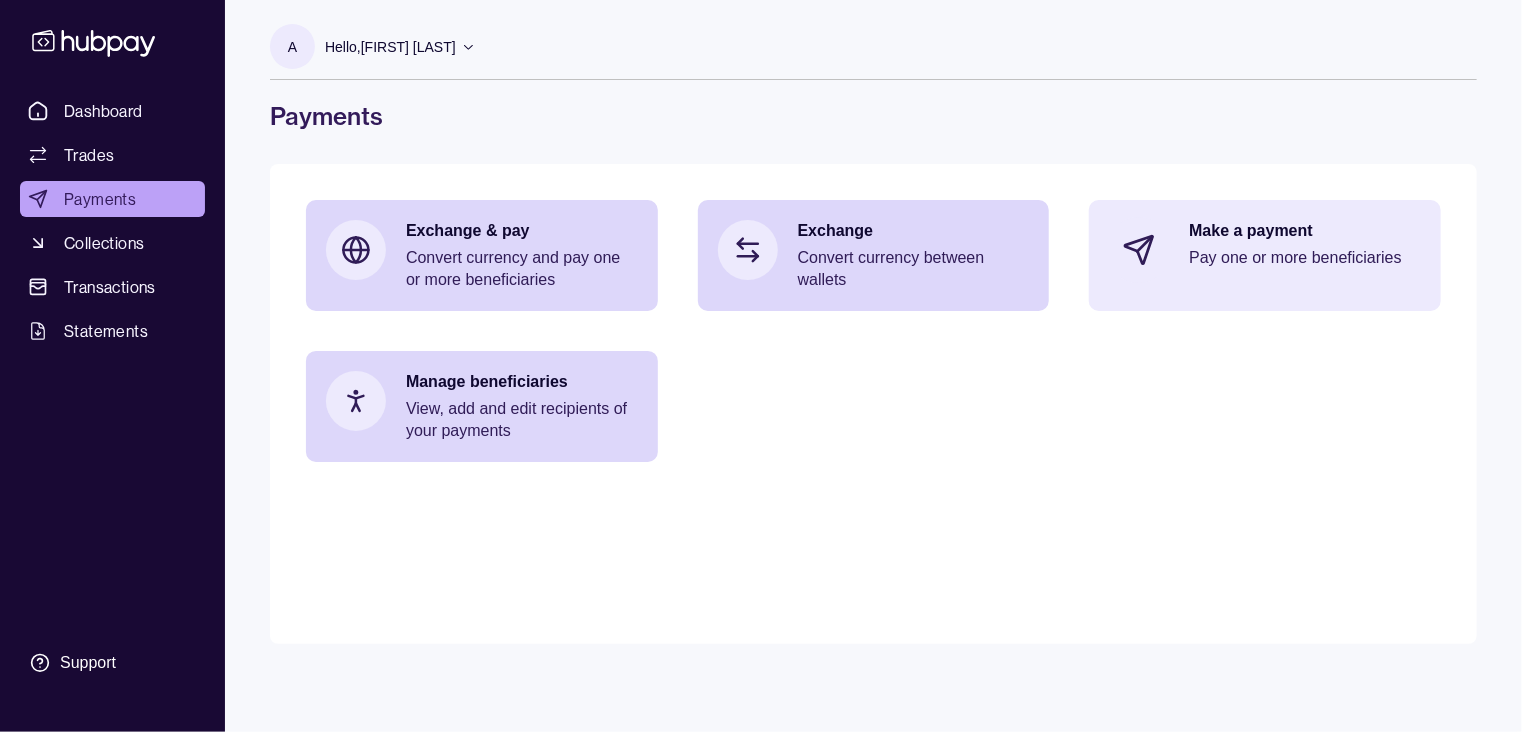 click on "Make a payment Pay one or more beneficiaries" at bounding box center [1265, 250] 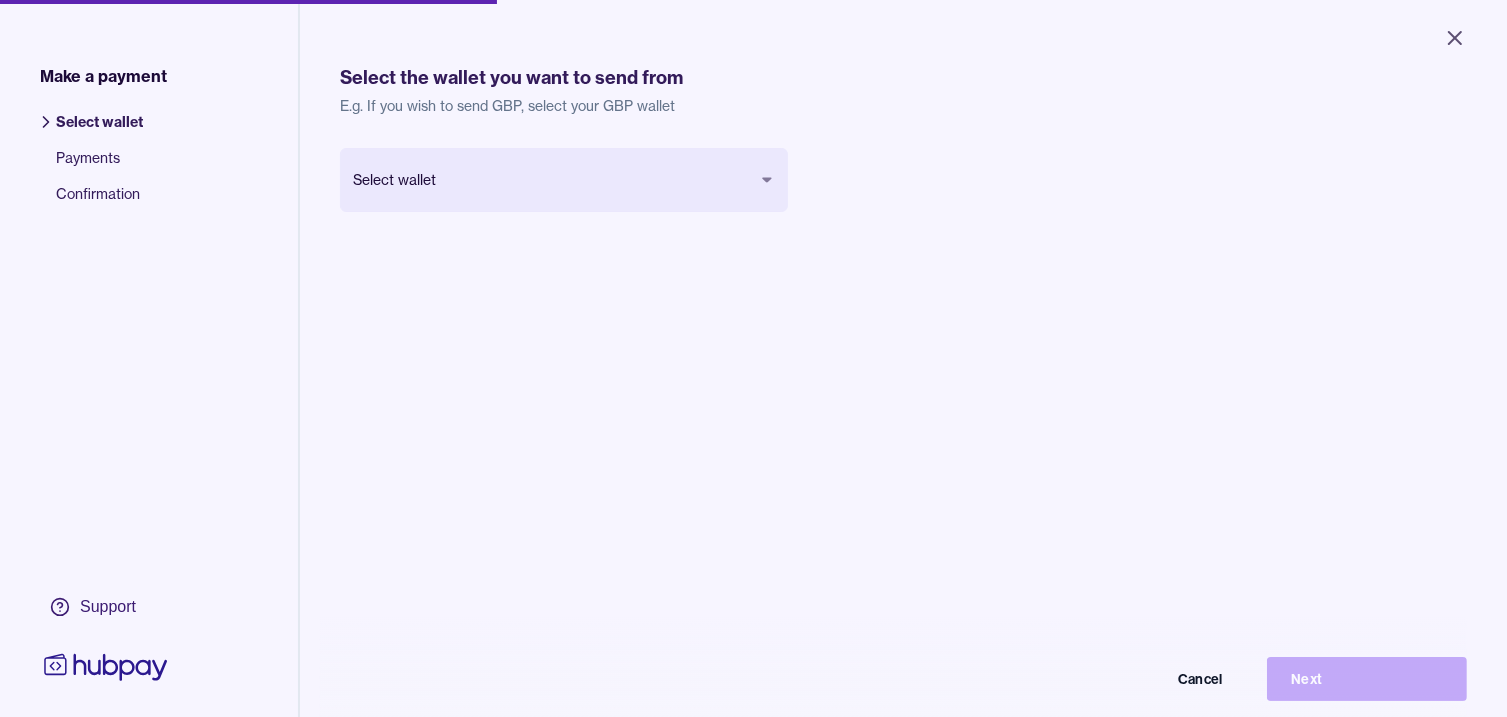 click on "Close Make a payment Select wallet Payments Confirmation Support Select the wallet you want to send from E.g. If you wish to send GBP, select your GBP wallet Select wallet Cancel Next Make a payment | Hubpay" at bounding box center (753, 358) 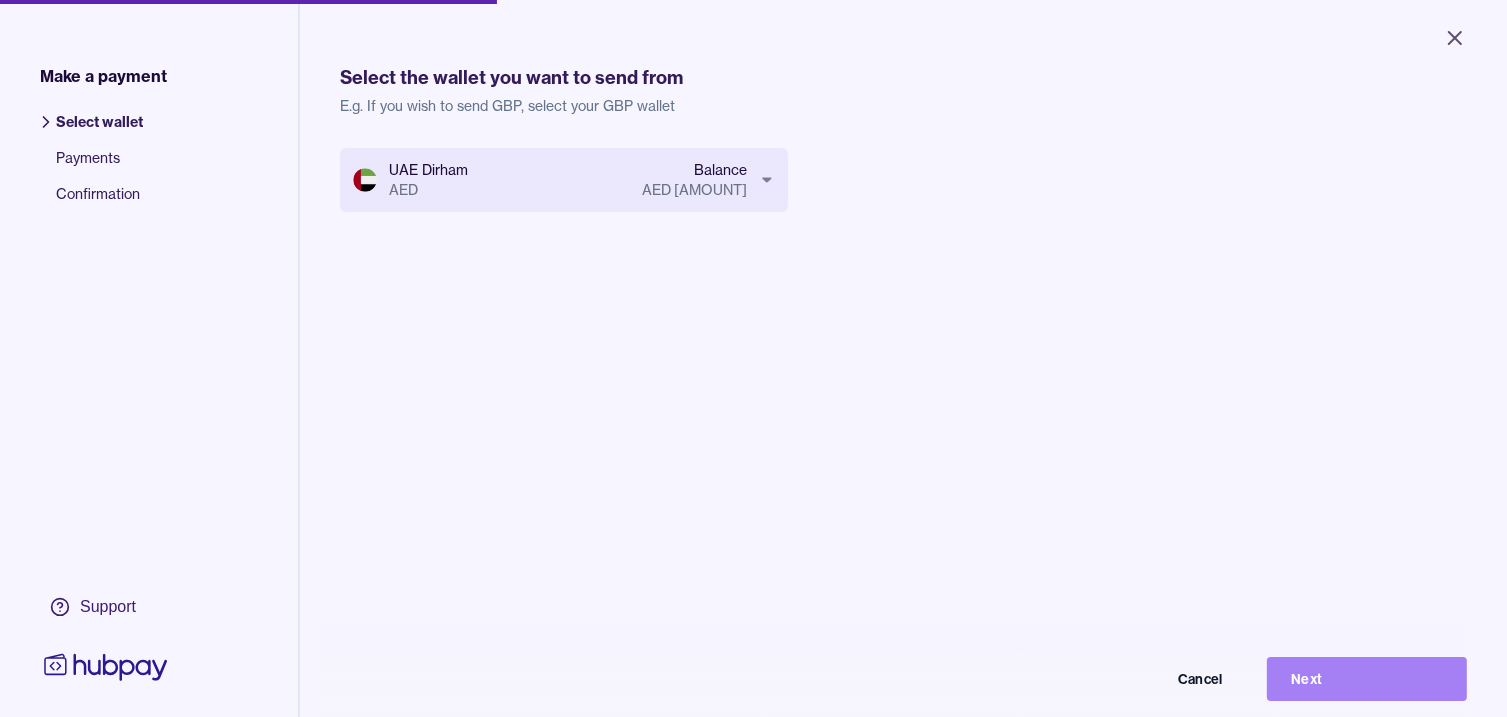 click on "Next" at bounding box center (1367, 679) 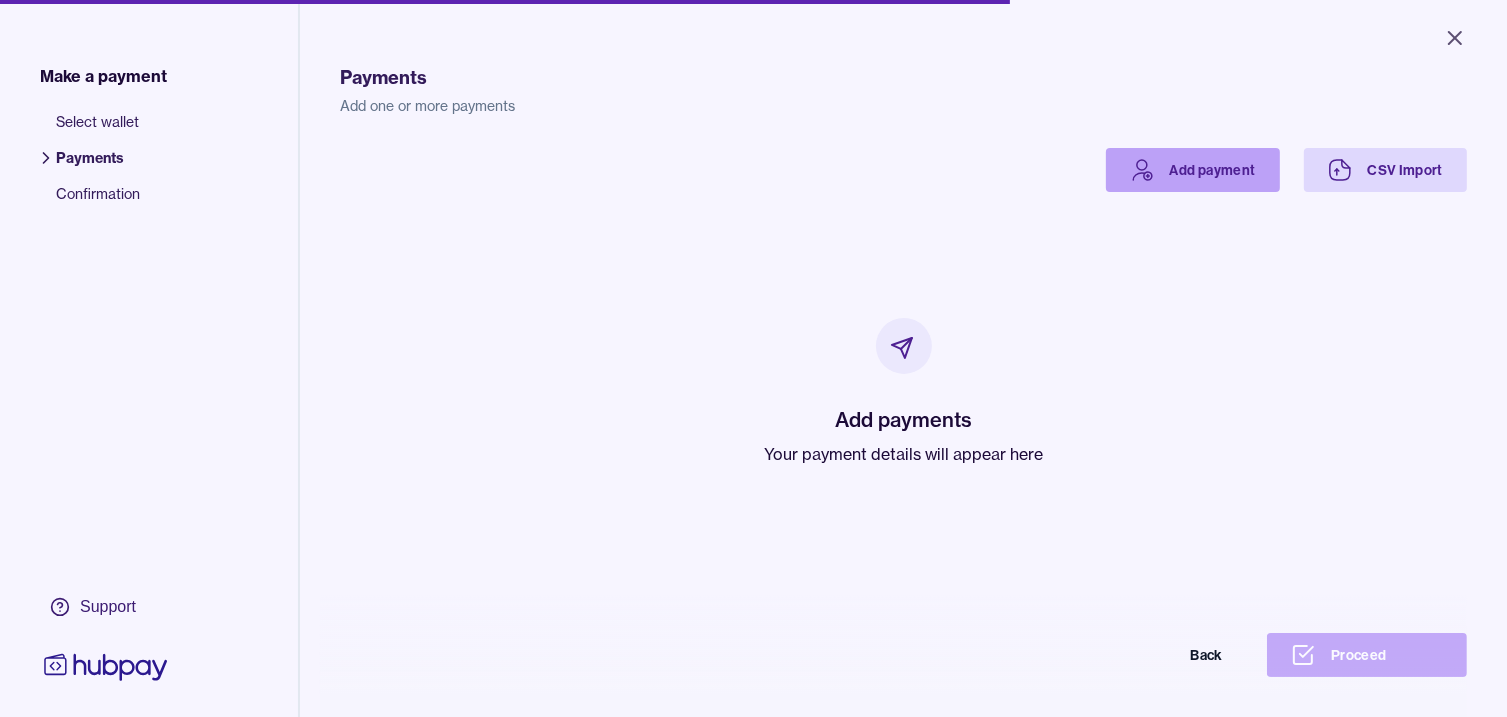 click on "Add payment" at bounding box center (1193, 170) 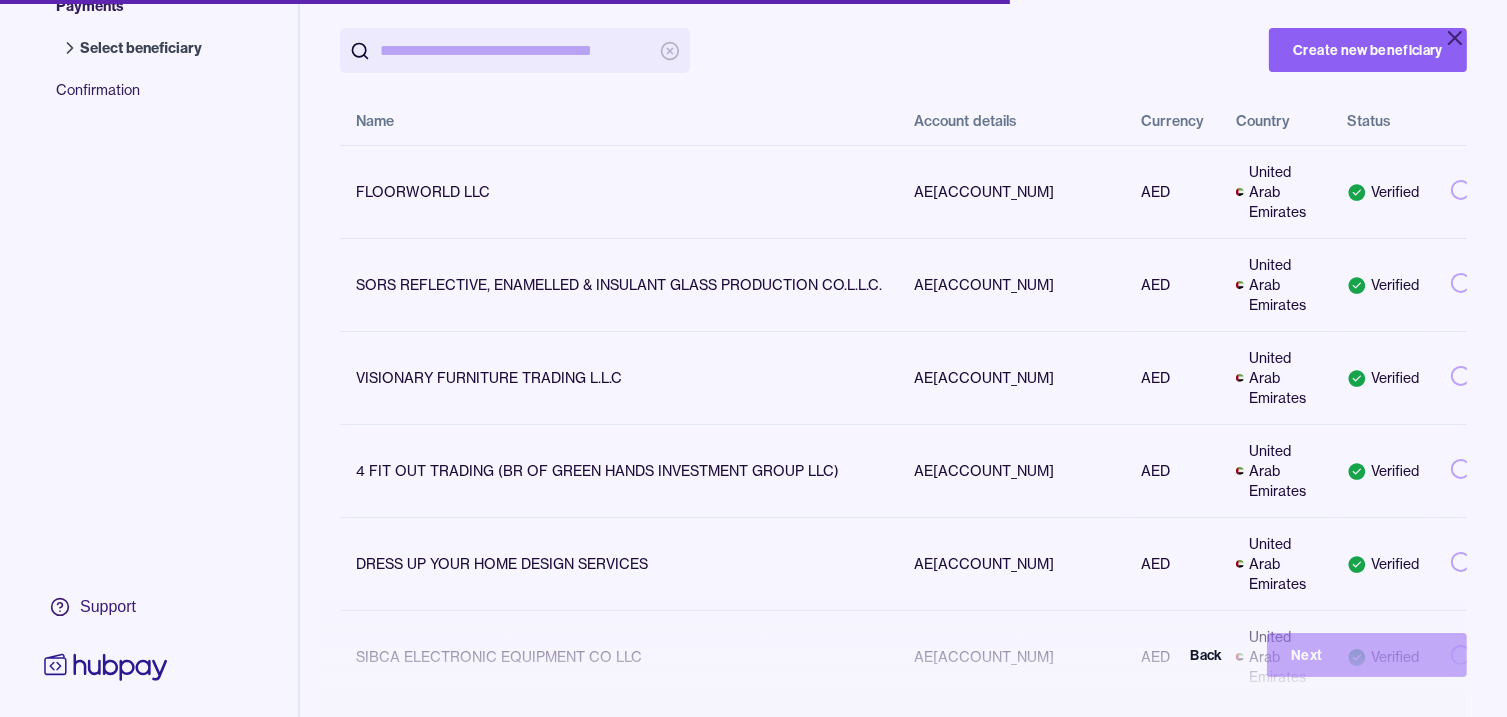 scroll, scrollTop: 300, scrollLeft: 0, axis: vertical 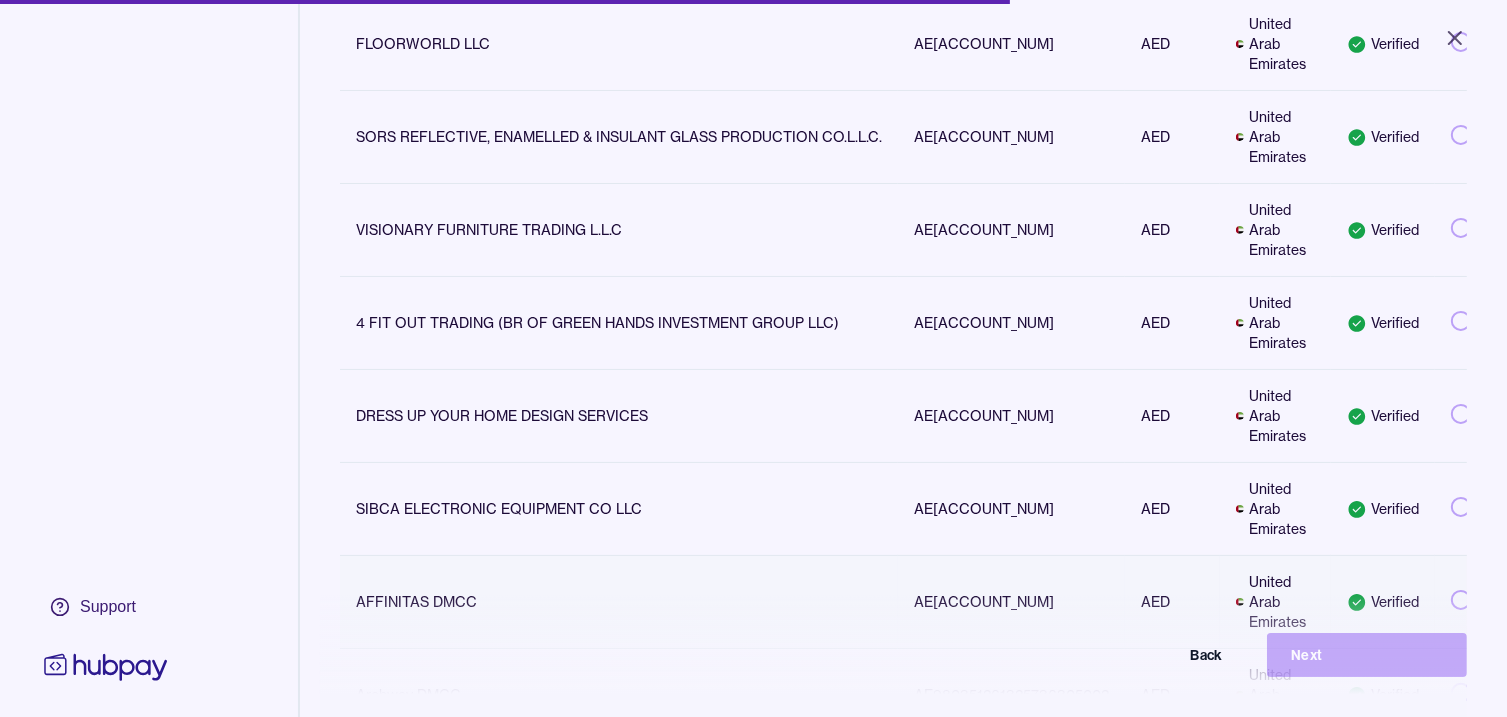 click on "United Arab Emirates" at bounding box center (1275, 602) 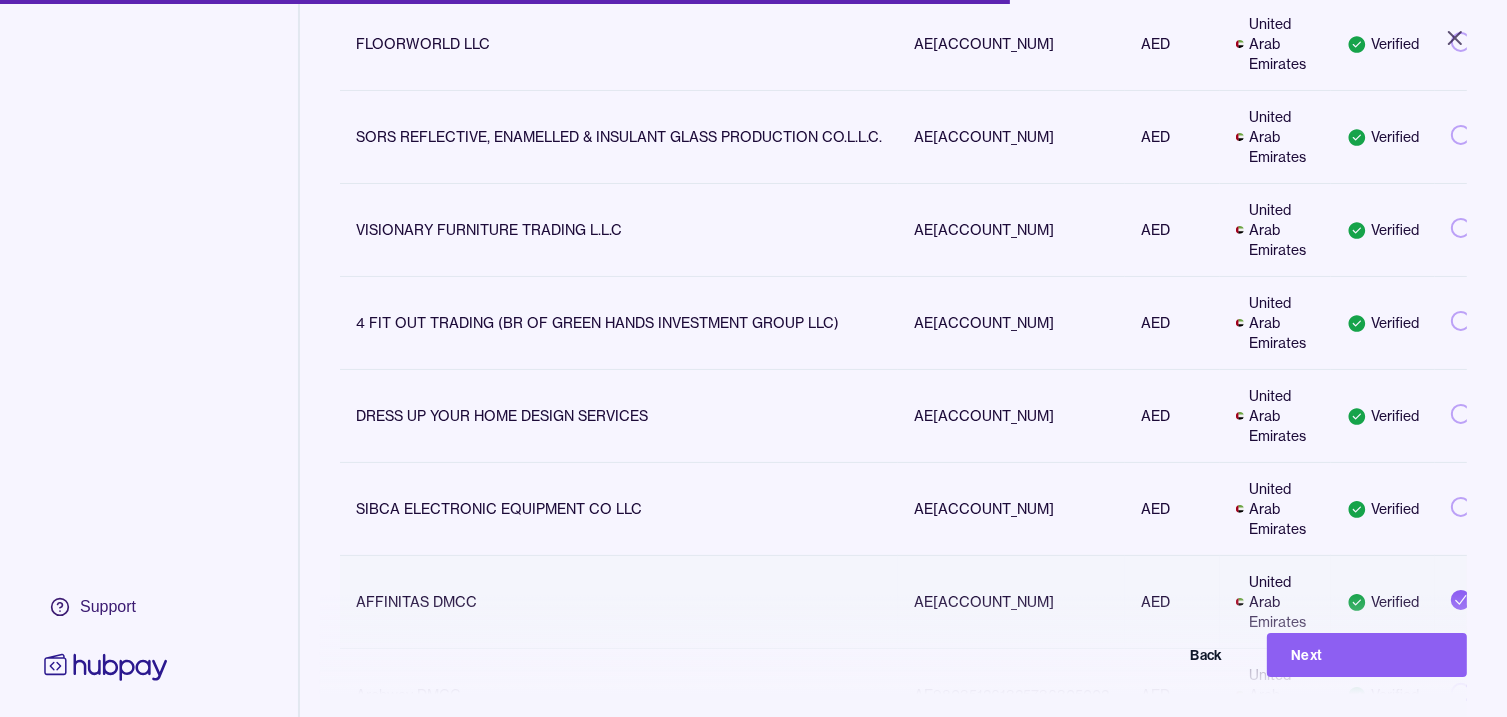 click on "Next" at bounding box center [1367, 655] 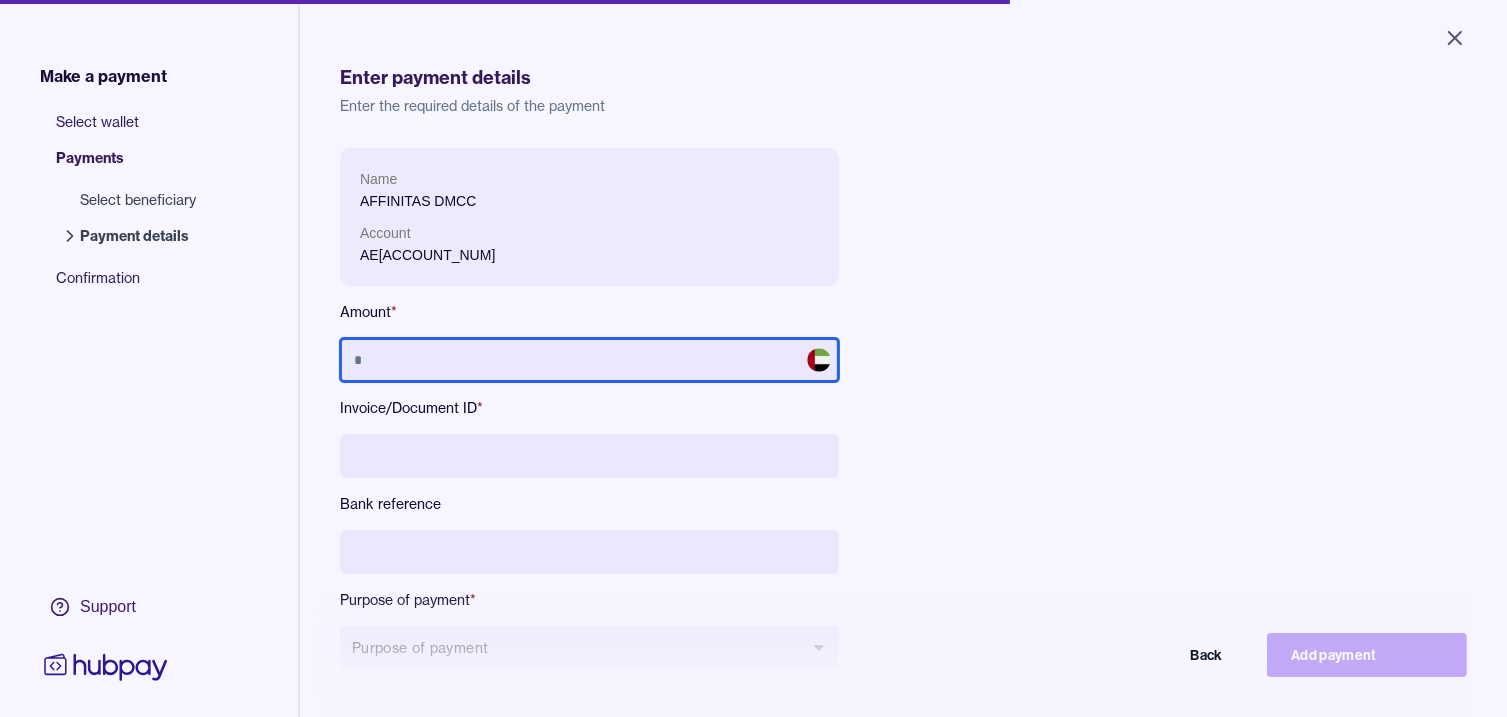 click at bounding box center [589, 360] 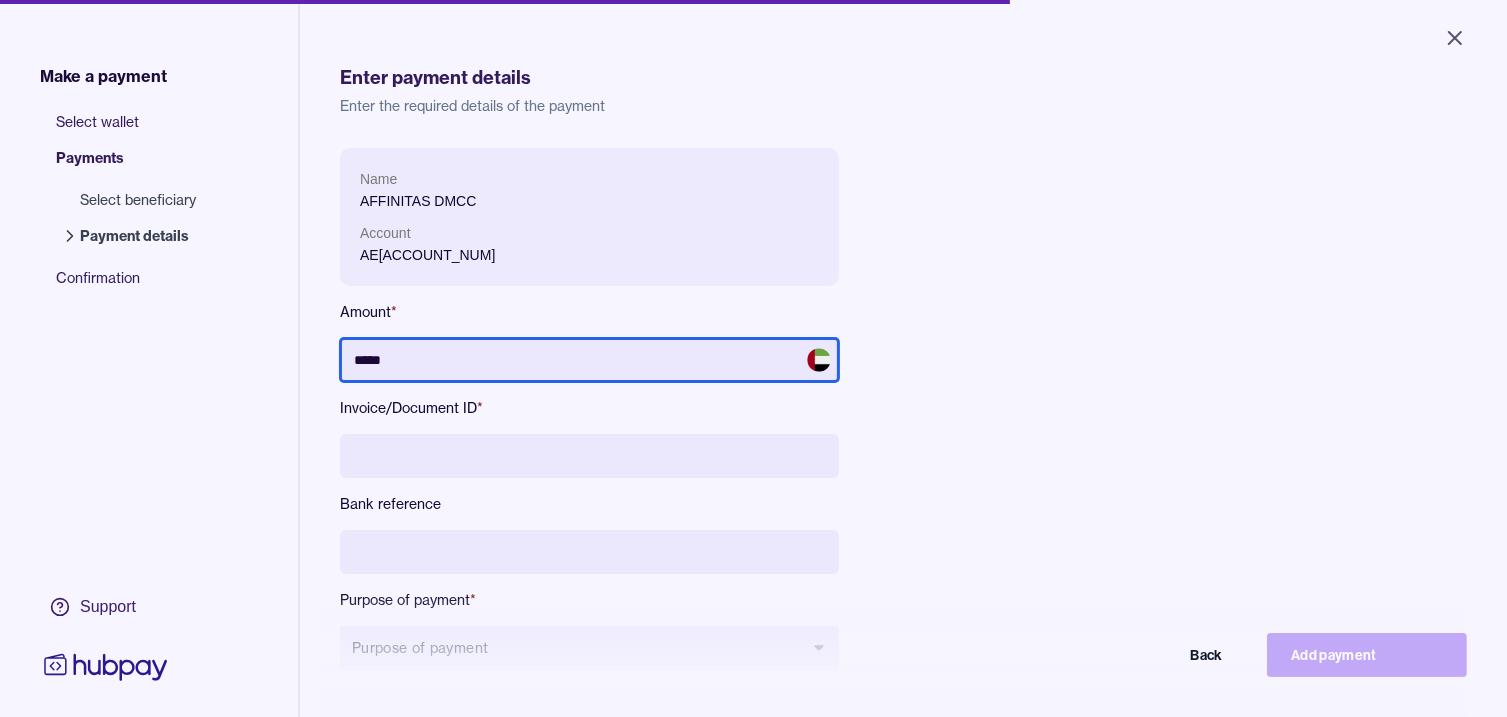scroll, scrollTop: 100, scrollLeft: 0, axis: vertical 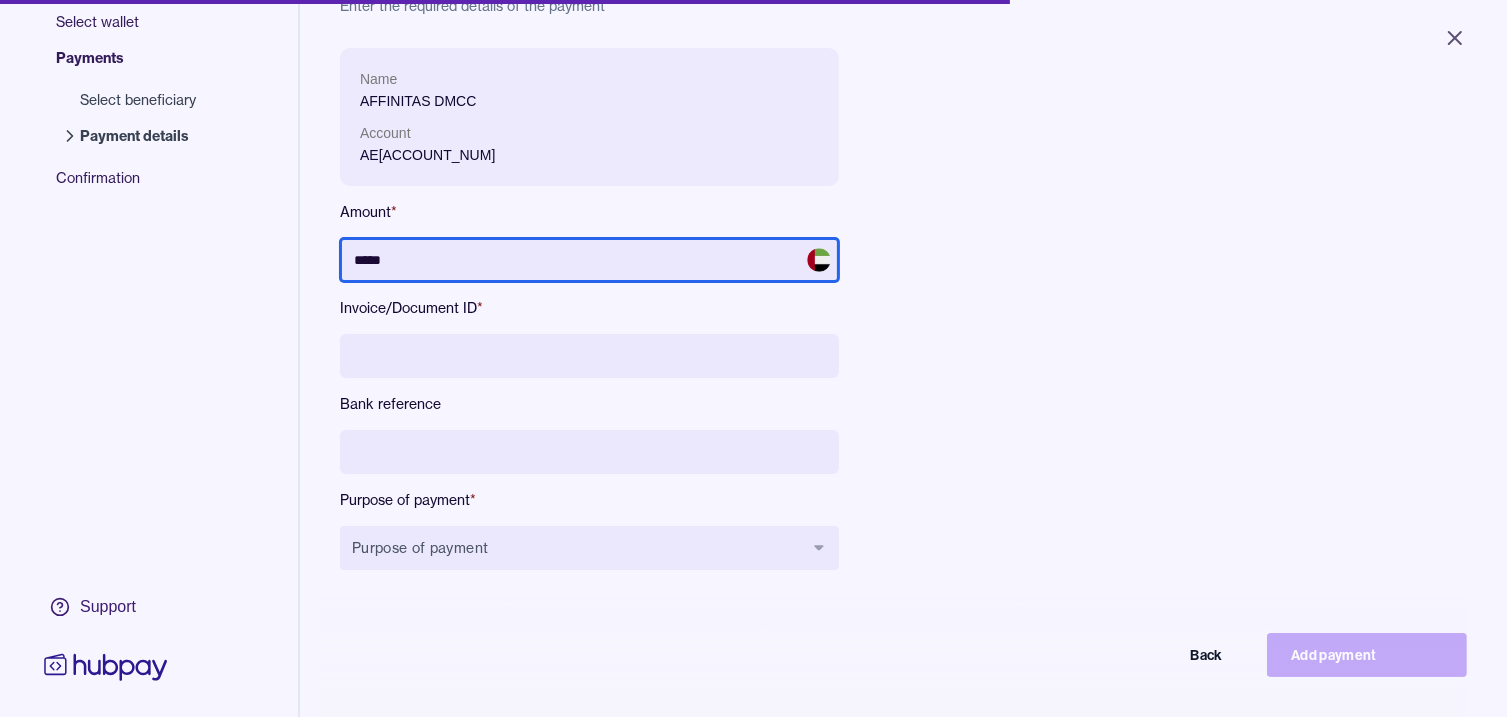 type on "*****" 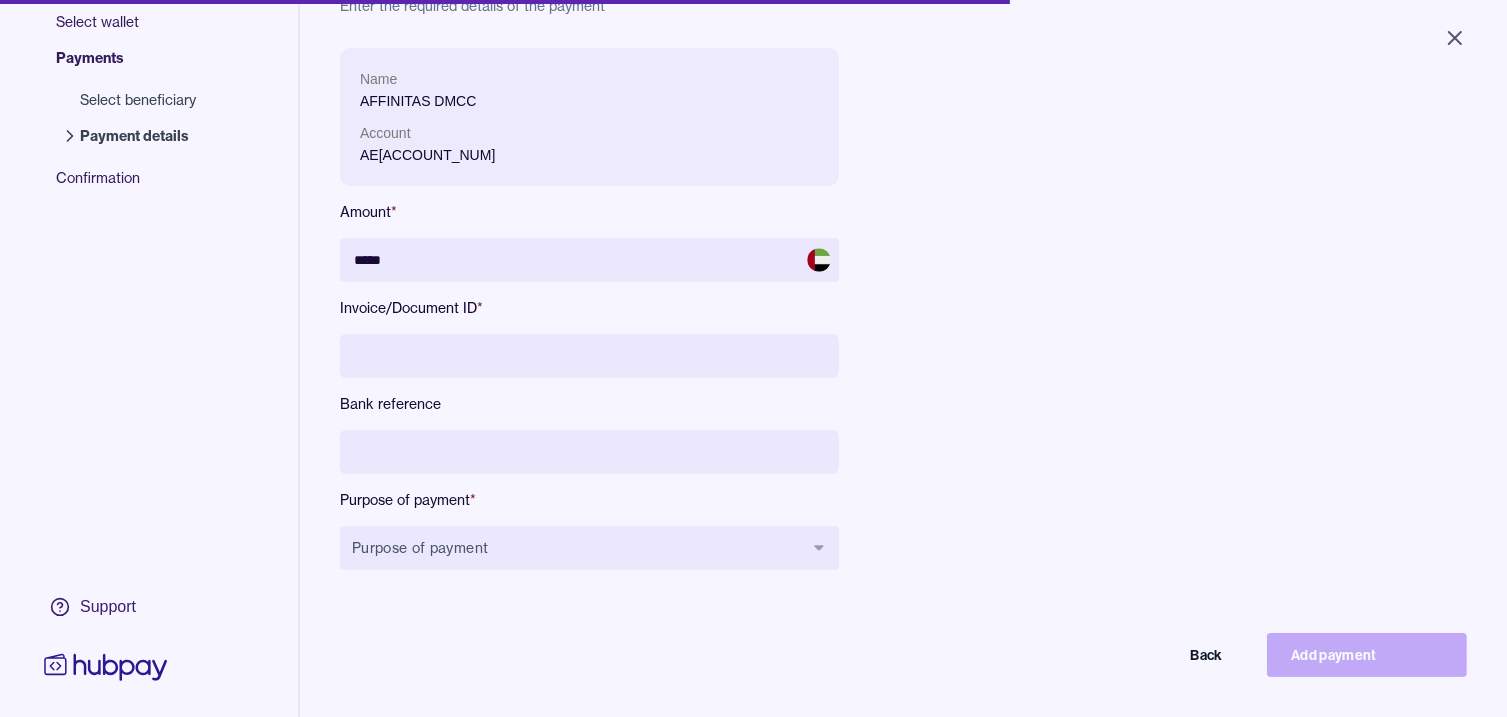 click at bounding box center [589, 356] 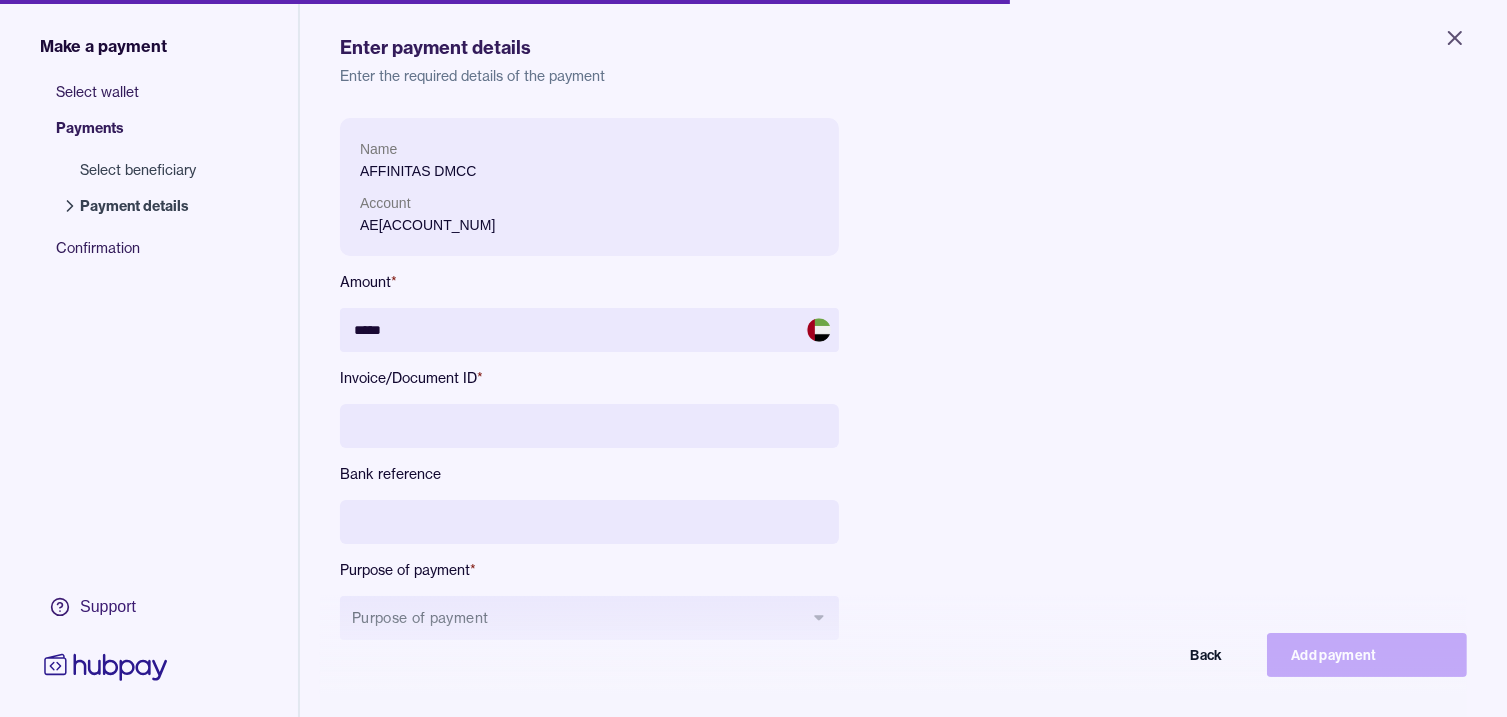 scroll, scrollTop: 0, scrollLeft: 0, axis: both 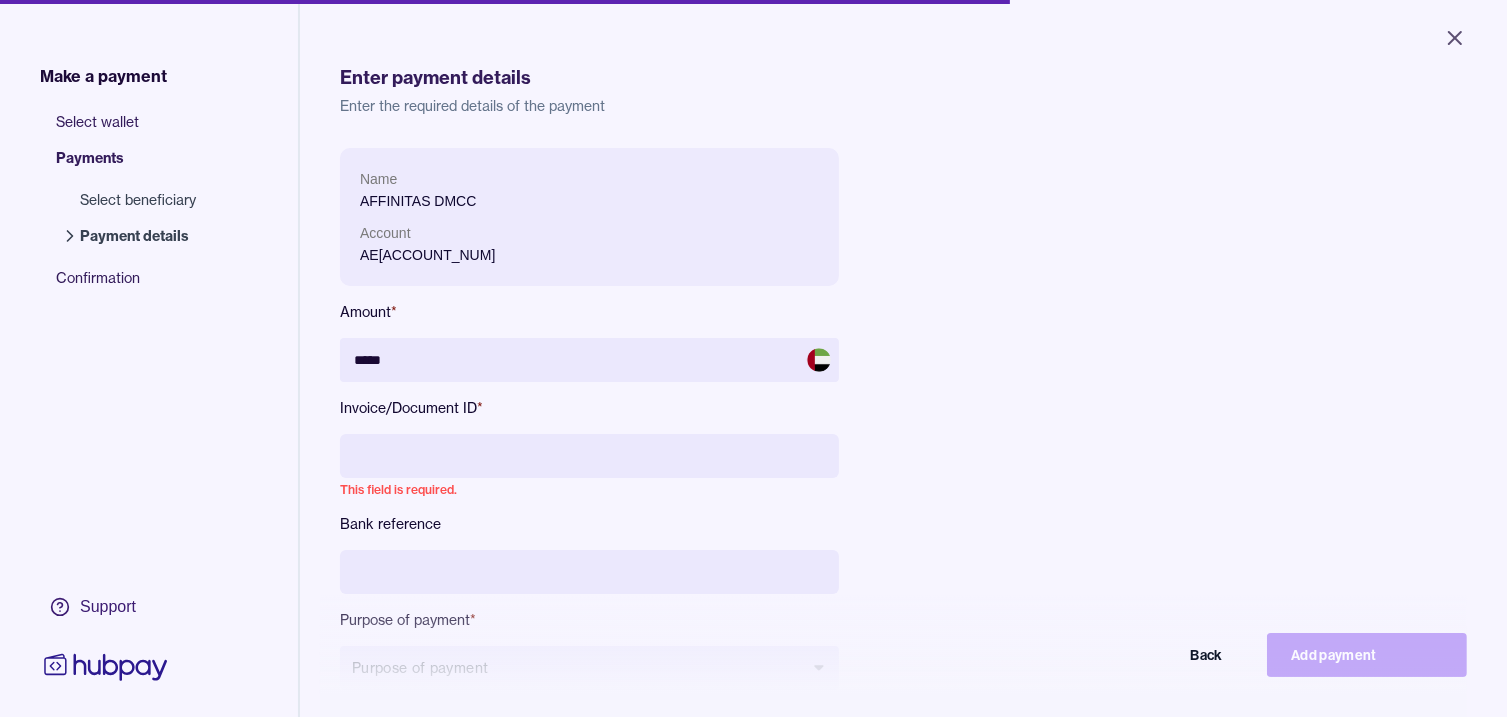 click at bounding box center [589, 456] 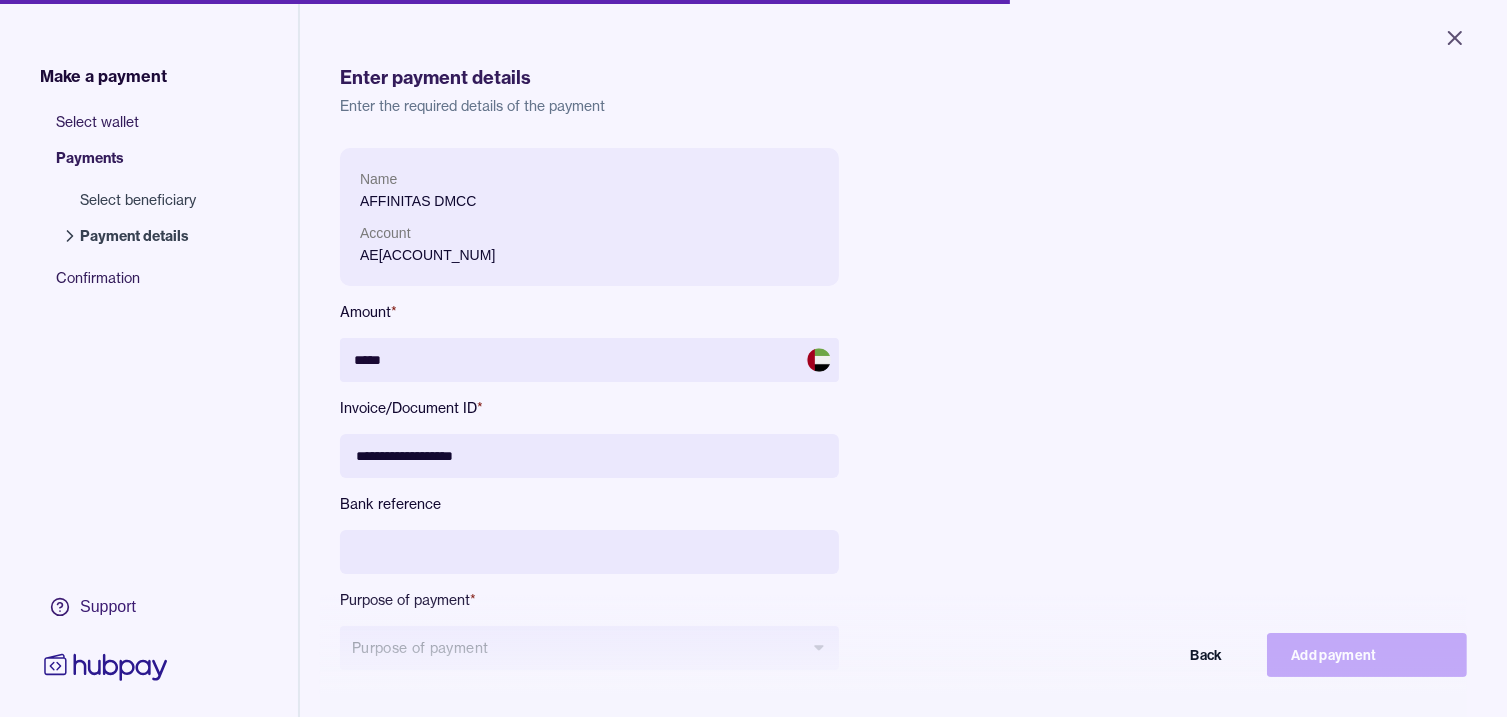 click on "**********" at bounding box center (589, 456) 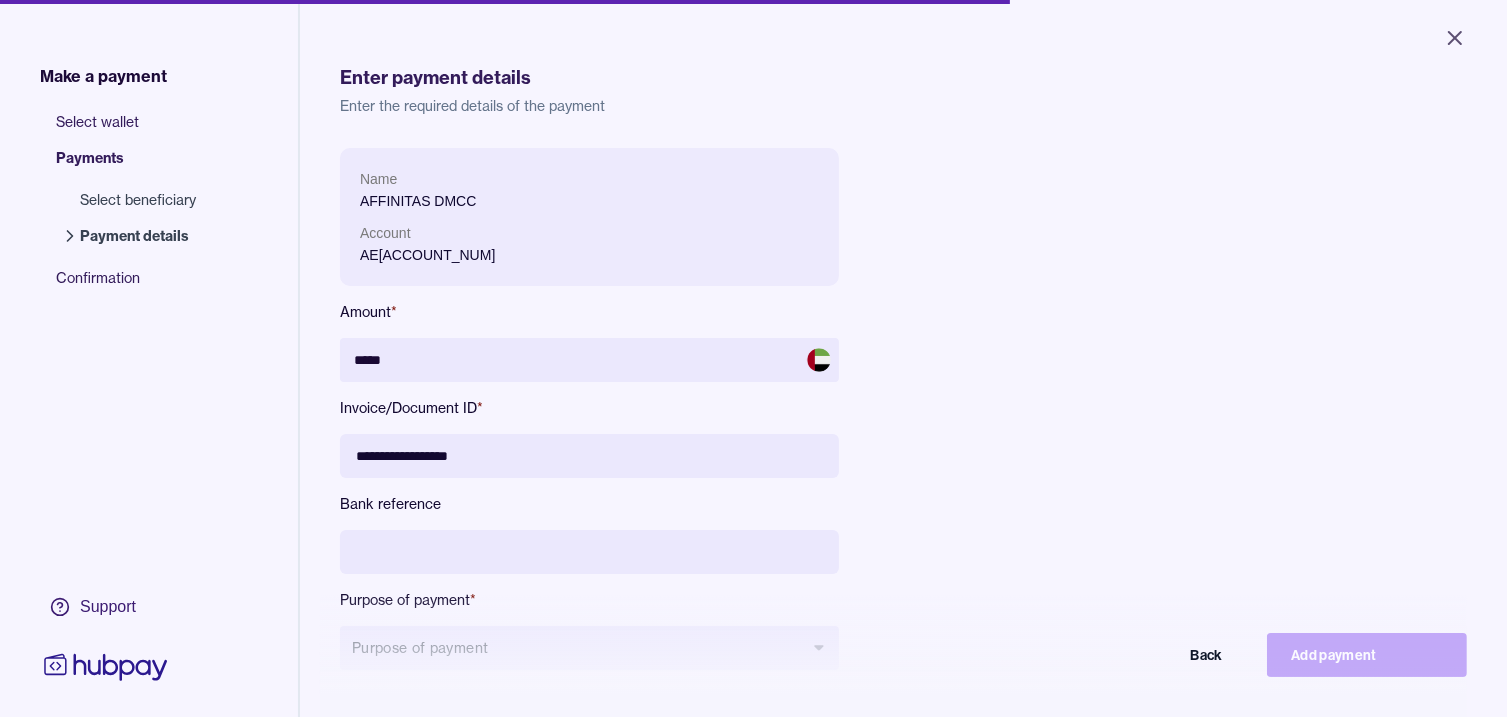 click on "**********" at bounding box center [589, 456] 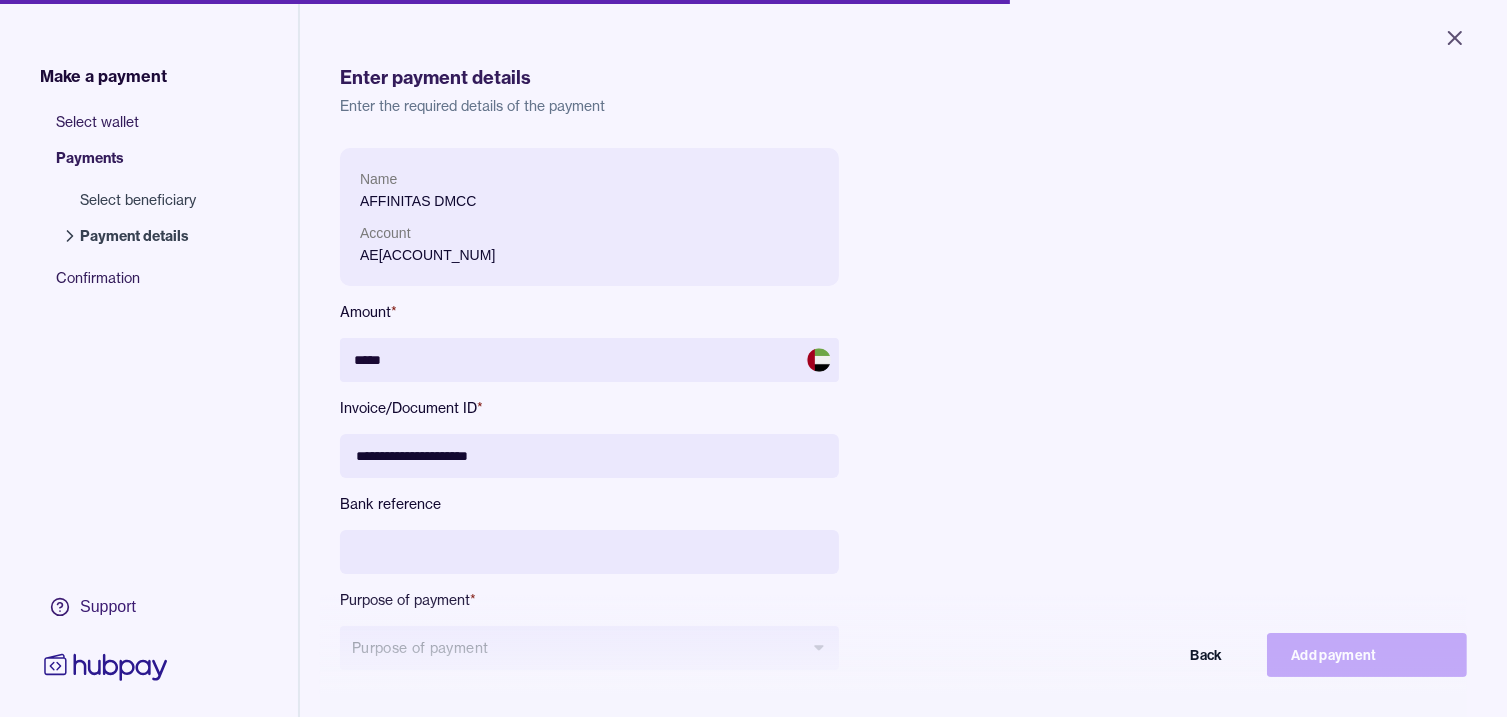 paste on "**********" 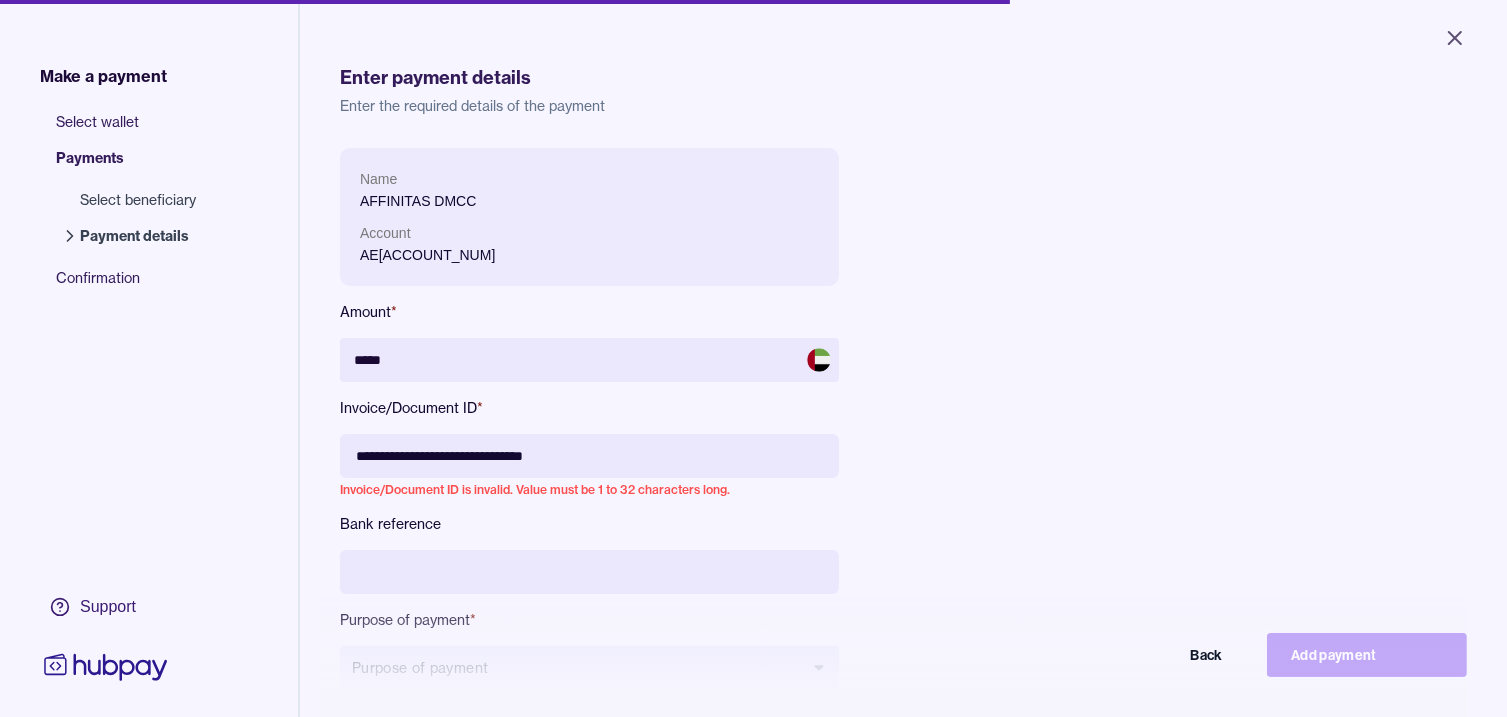 click on "**********" at bounding box center (589, 456) 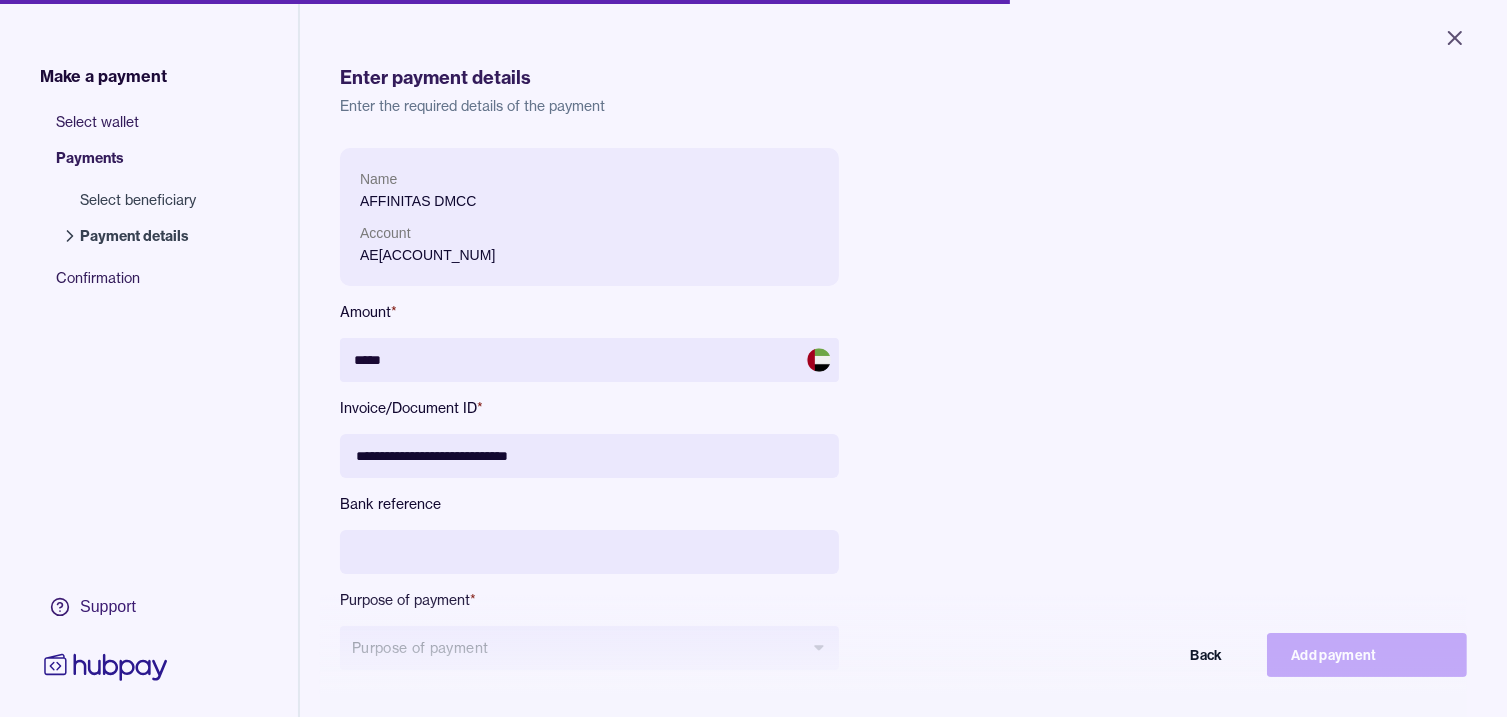 type on "**********" 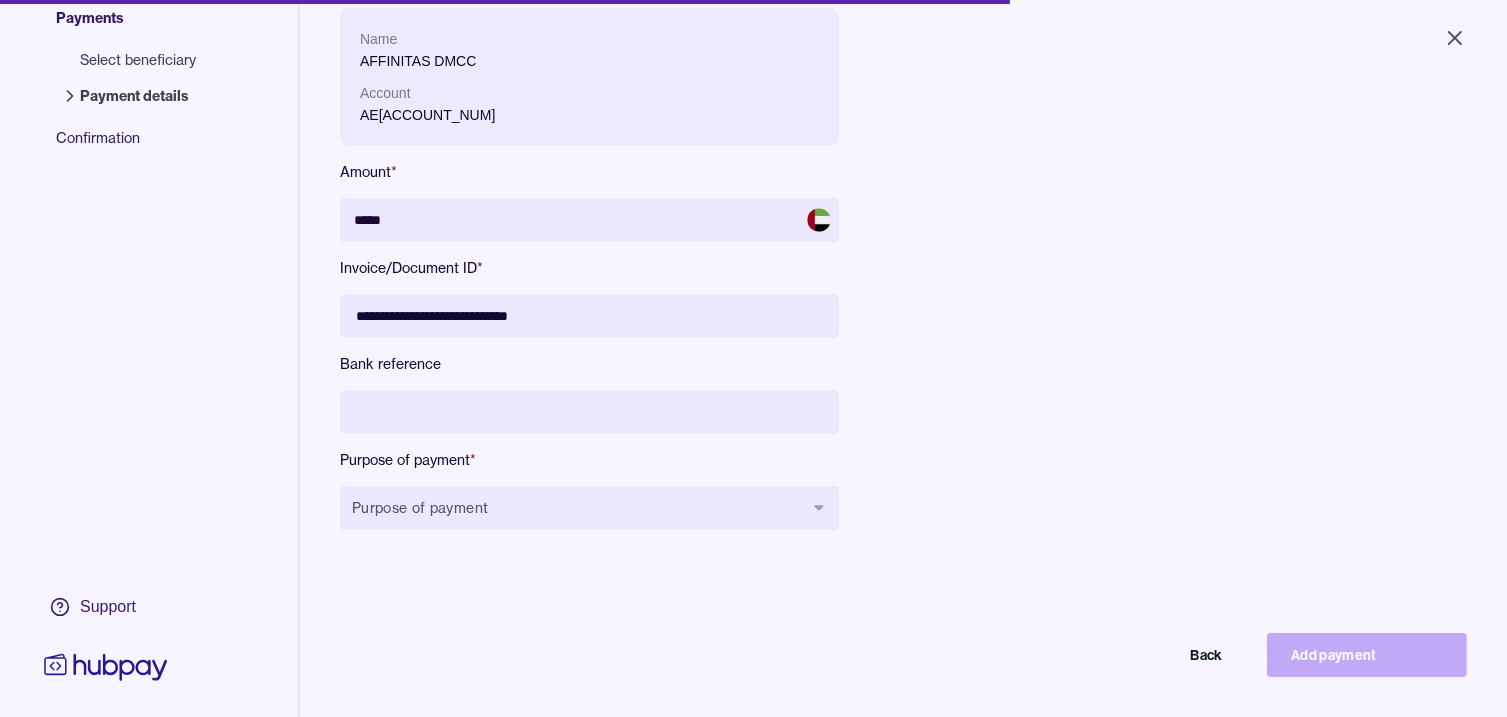 scroll, scrollTop: 268, scrollLeft: 0, axis: vertical 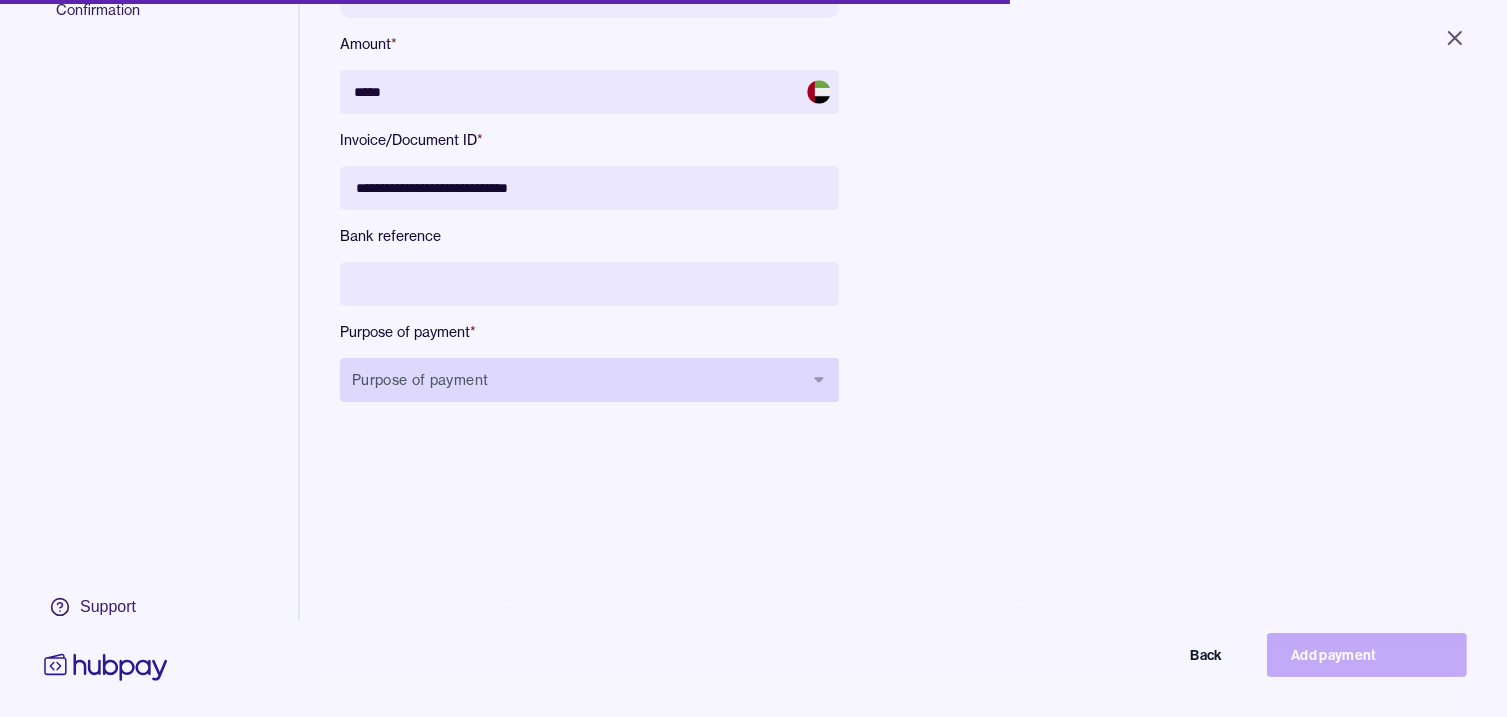 click on "Purpose of payment" at bounding box center [589, 380] 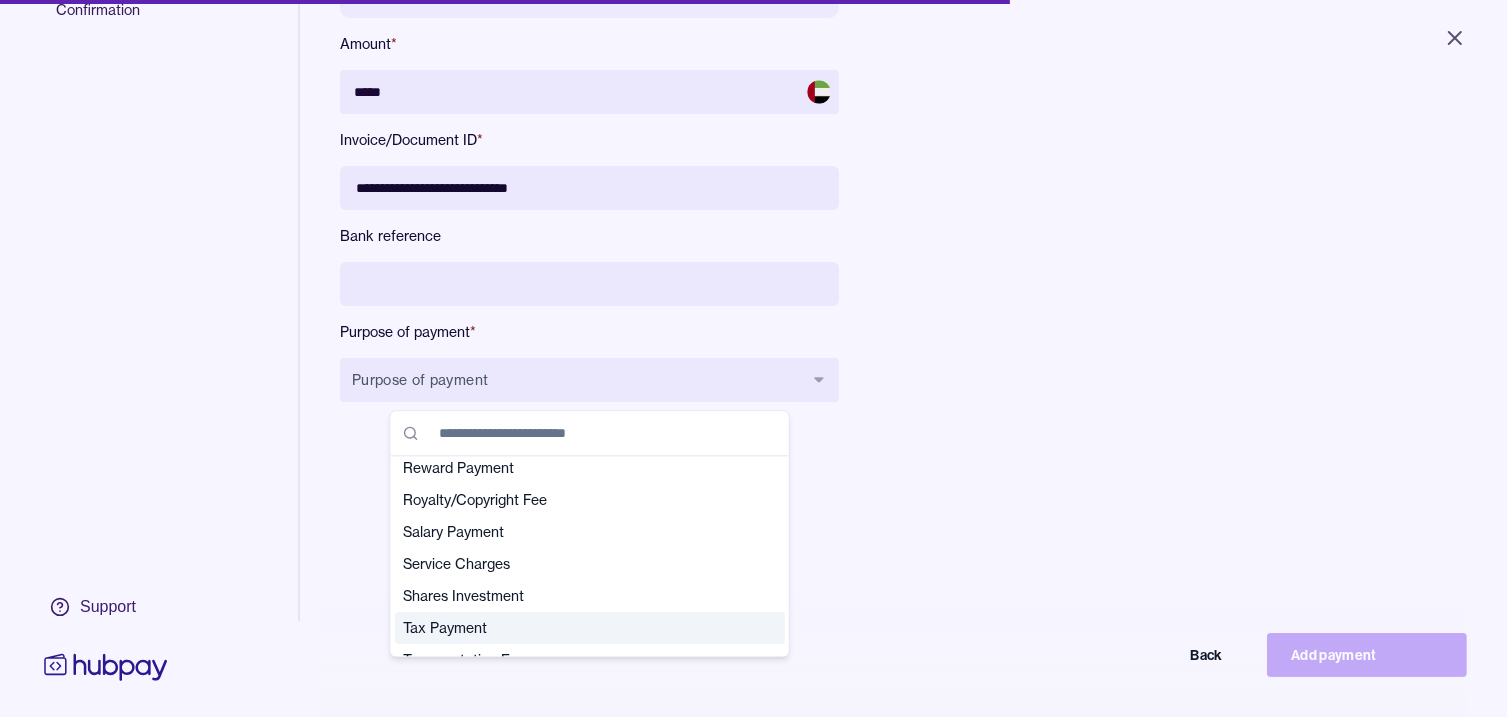 scroll, scrollTop: 504, scrollLeft: 0, axis: vertical 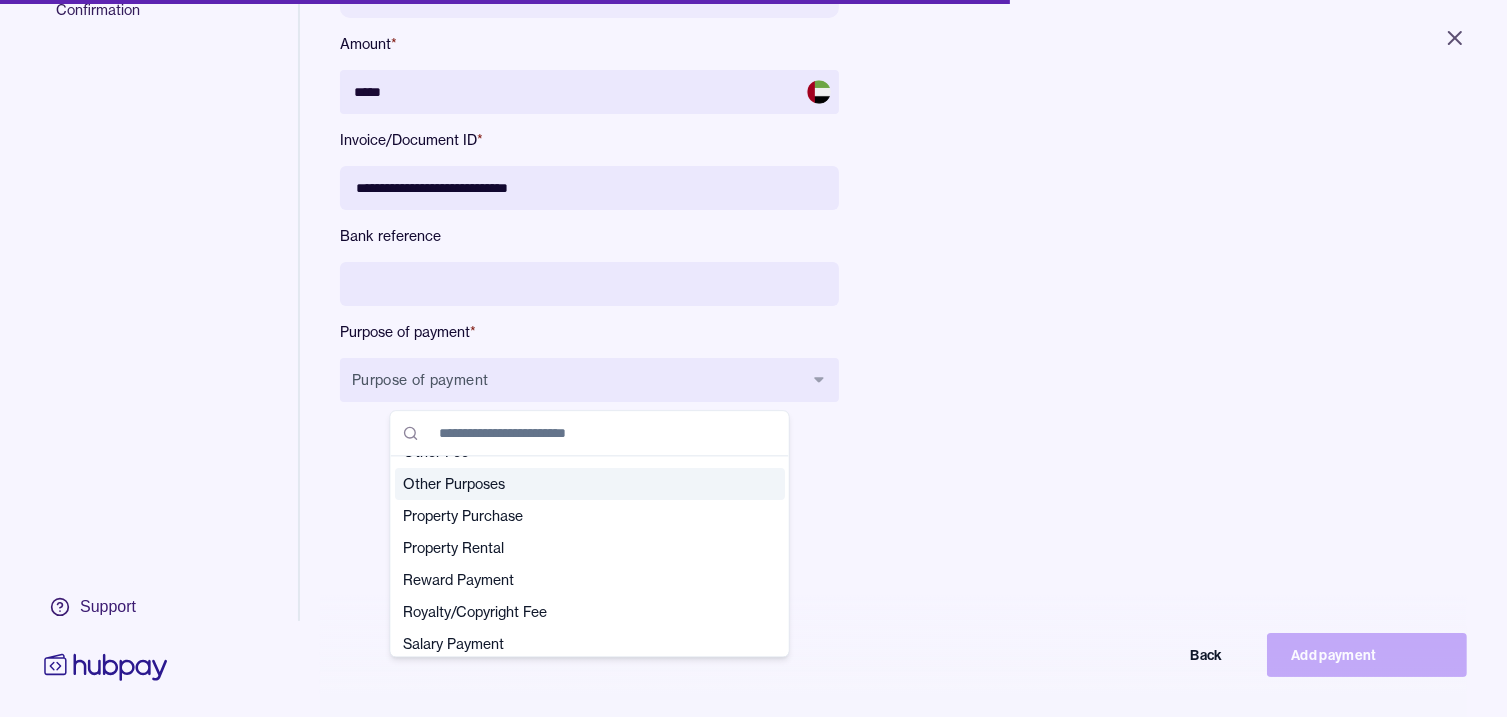 click on "Other Purposes" at bounding box center [578, 484] 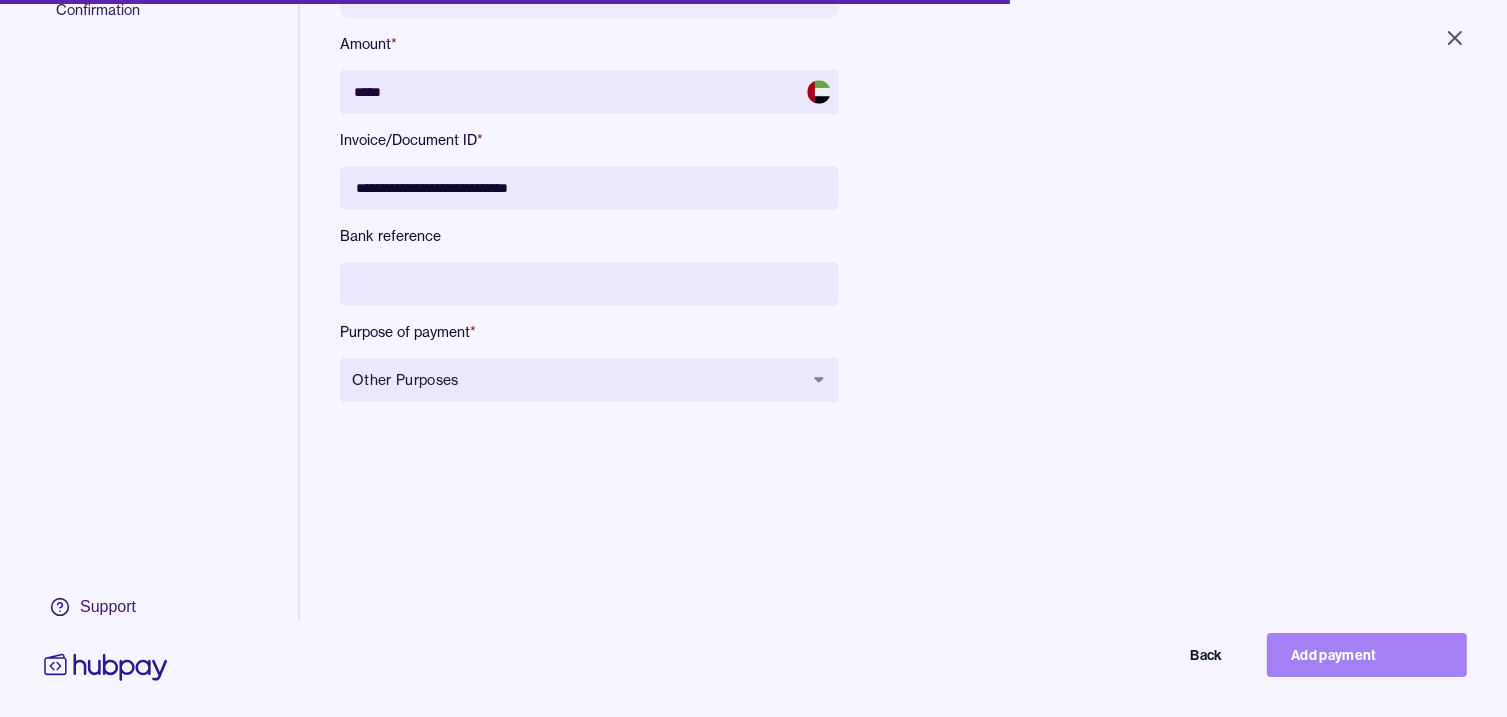 click on "Add payment" at bounding box center (1367, 655) 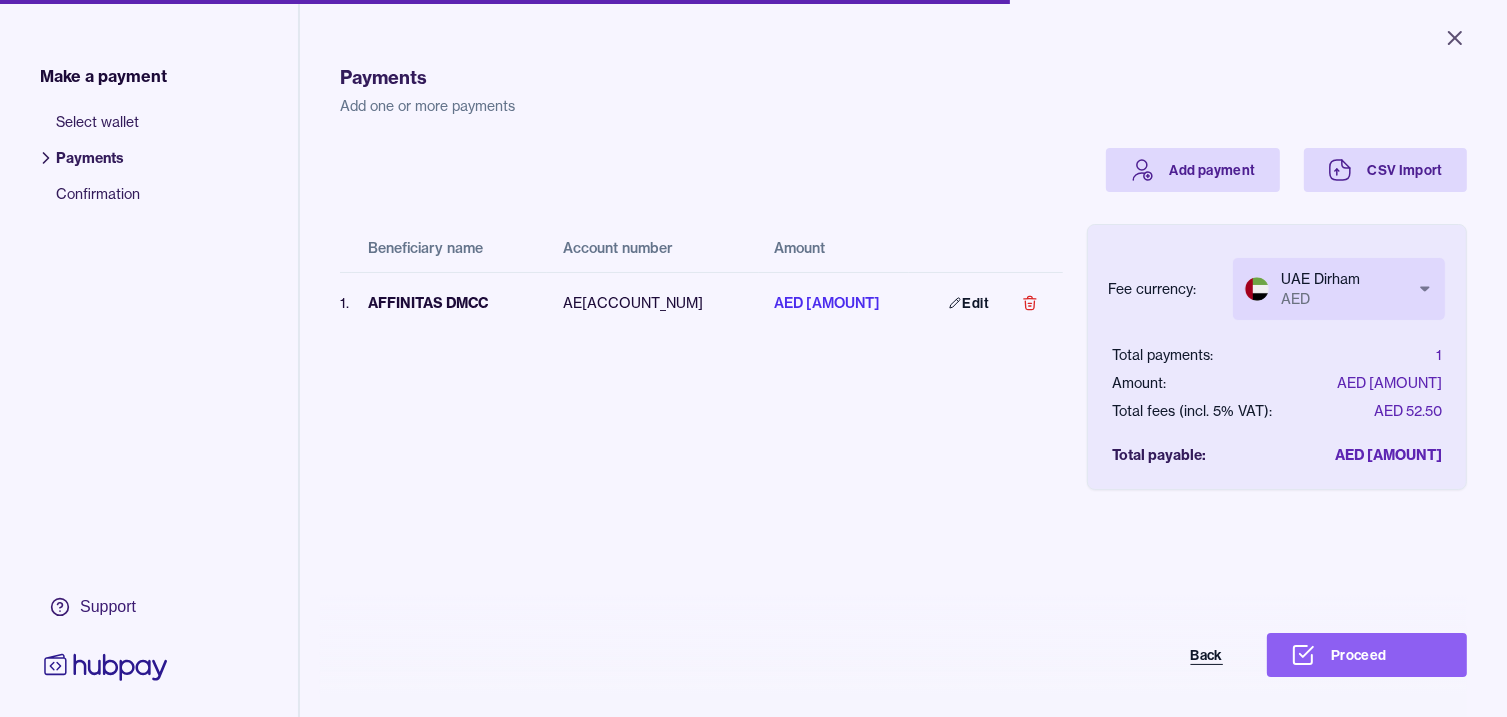 click on "Back" at bounding box center [1147, 655] 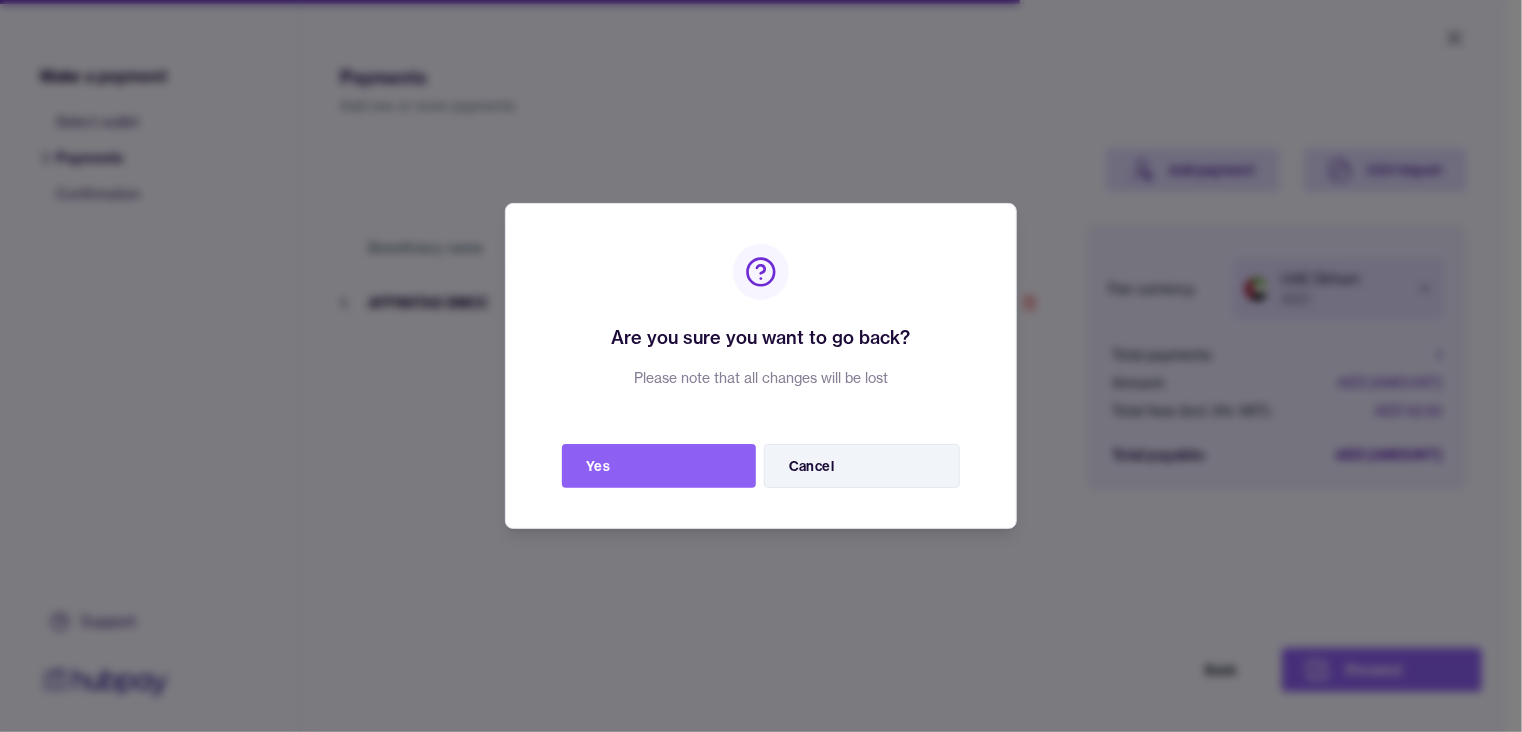 click on "Cancel" at bounding box center (862, 466) 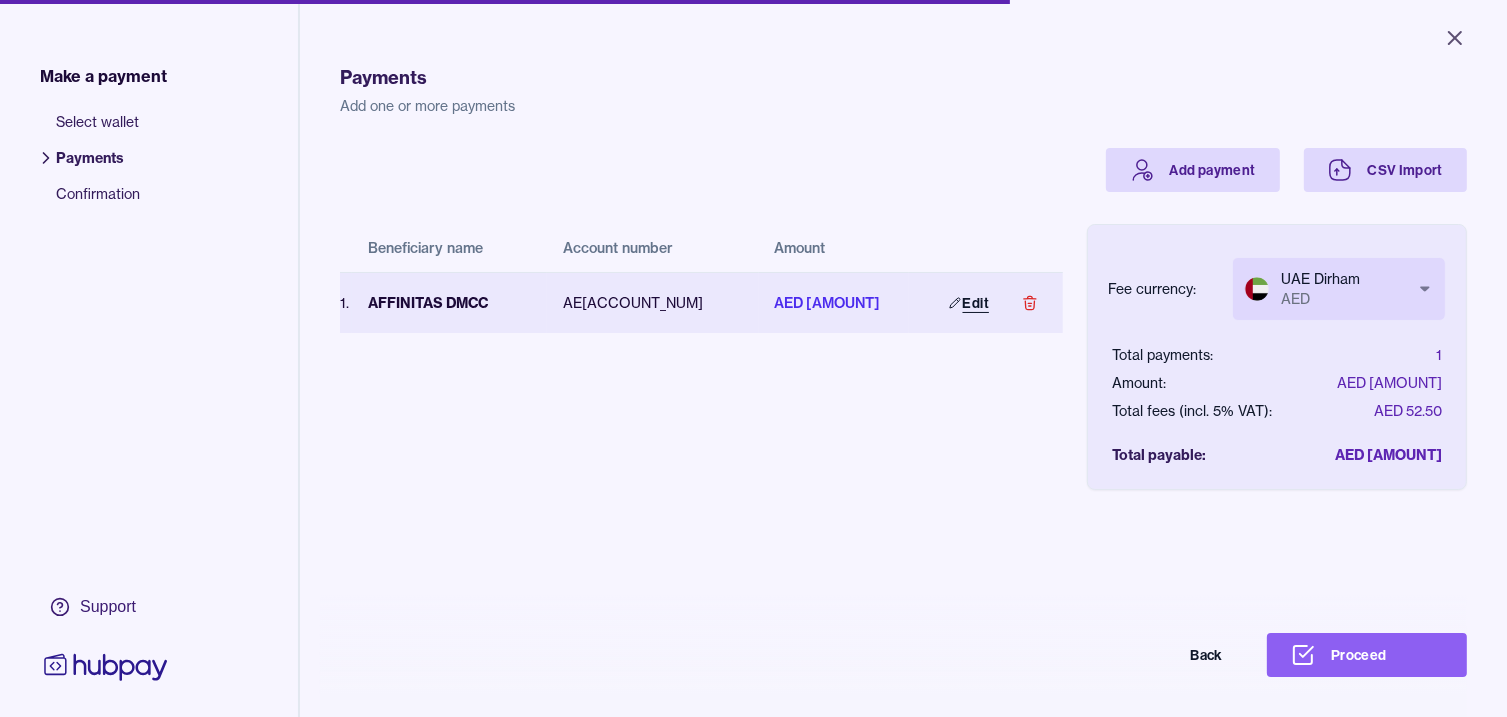 click on "Edit" at bounding box center (969, 303) 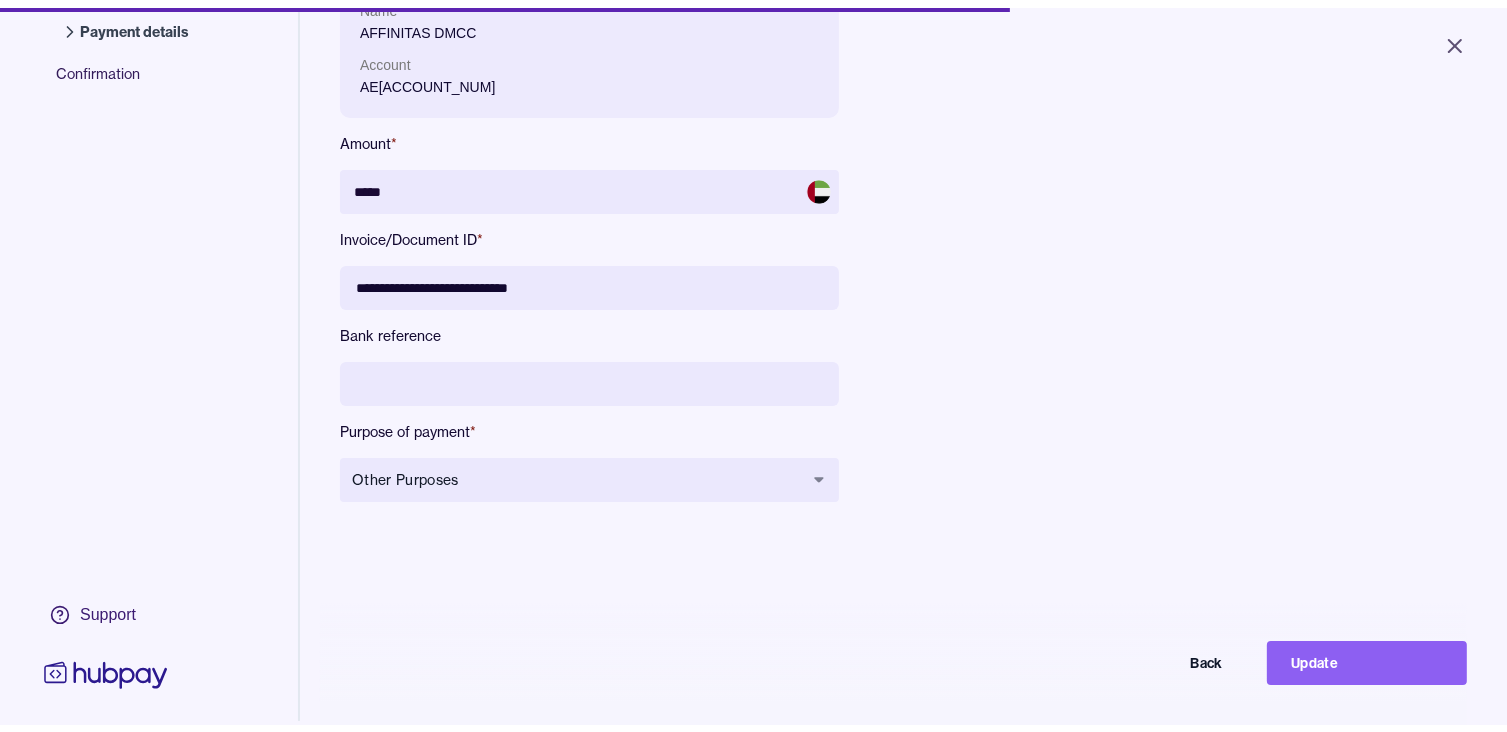 scroll, scrollTop: 200, scrollLeft: 0, axis: vertical 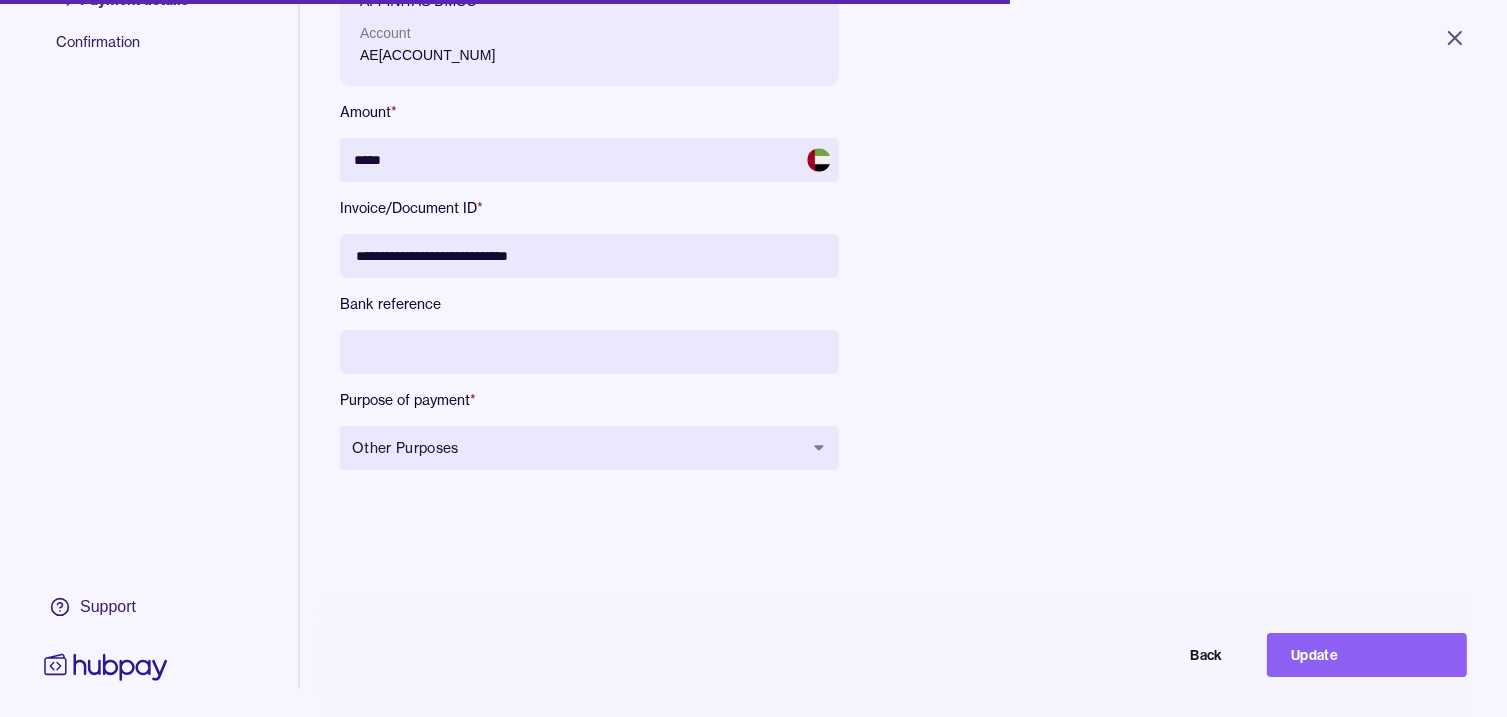 click on "**********" at bounding box center [589, 256] 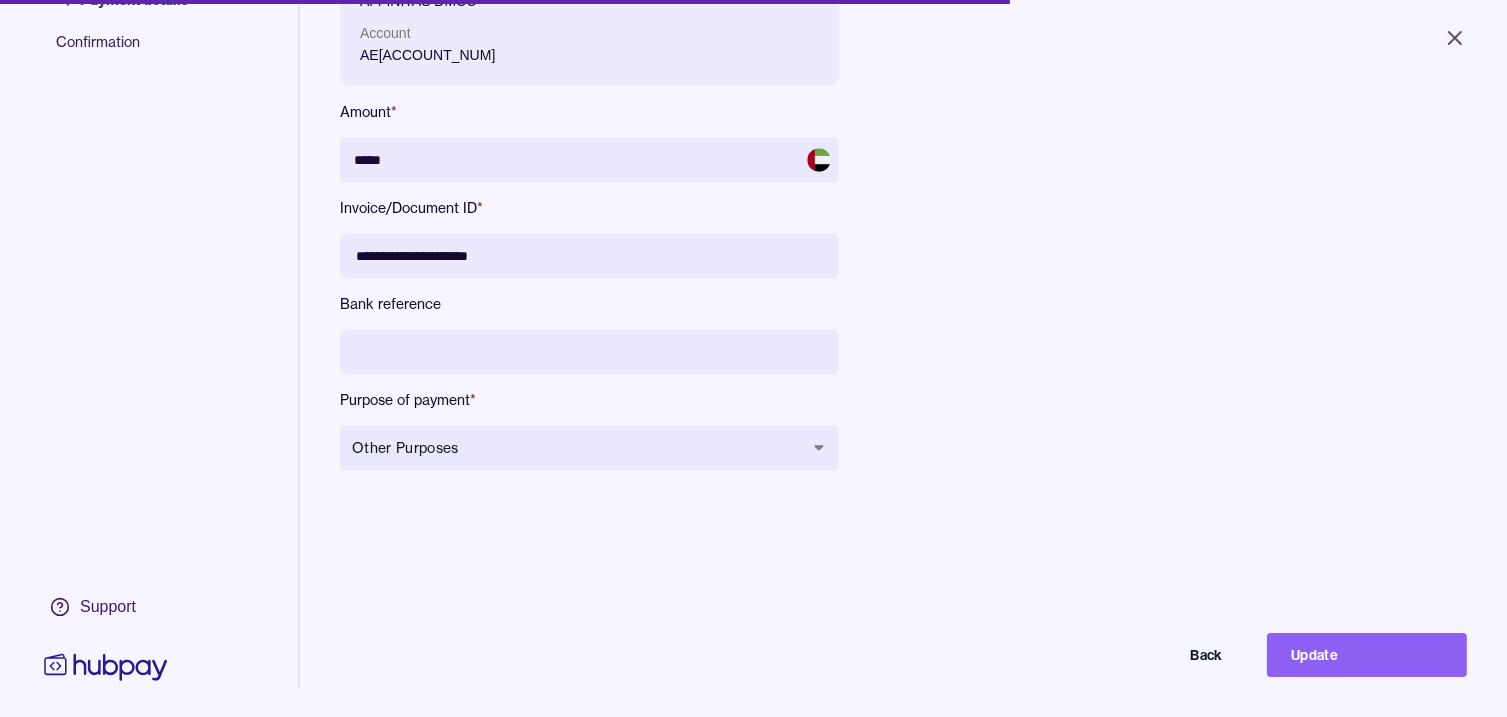 click on "**********" at bounding box center (589, 256) 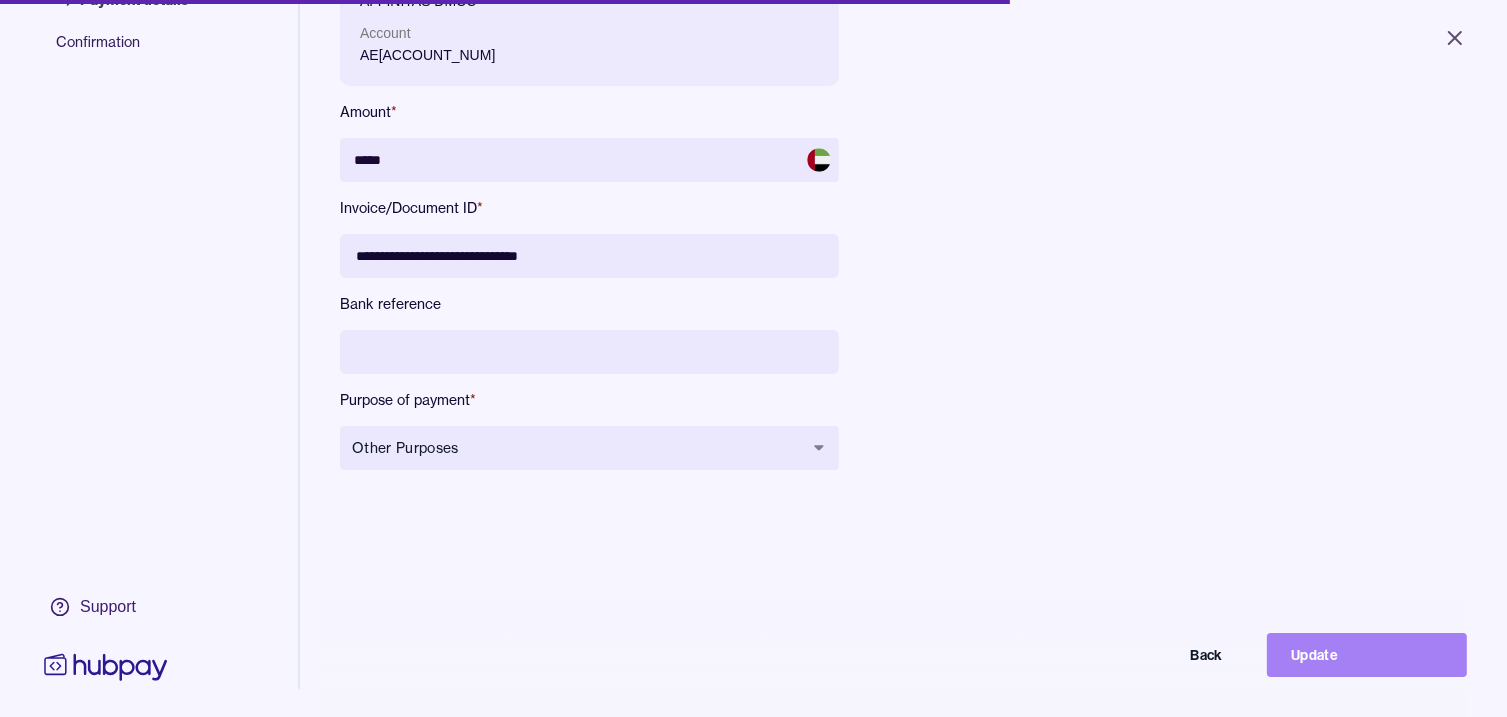 type on "**********" 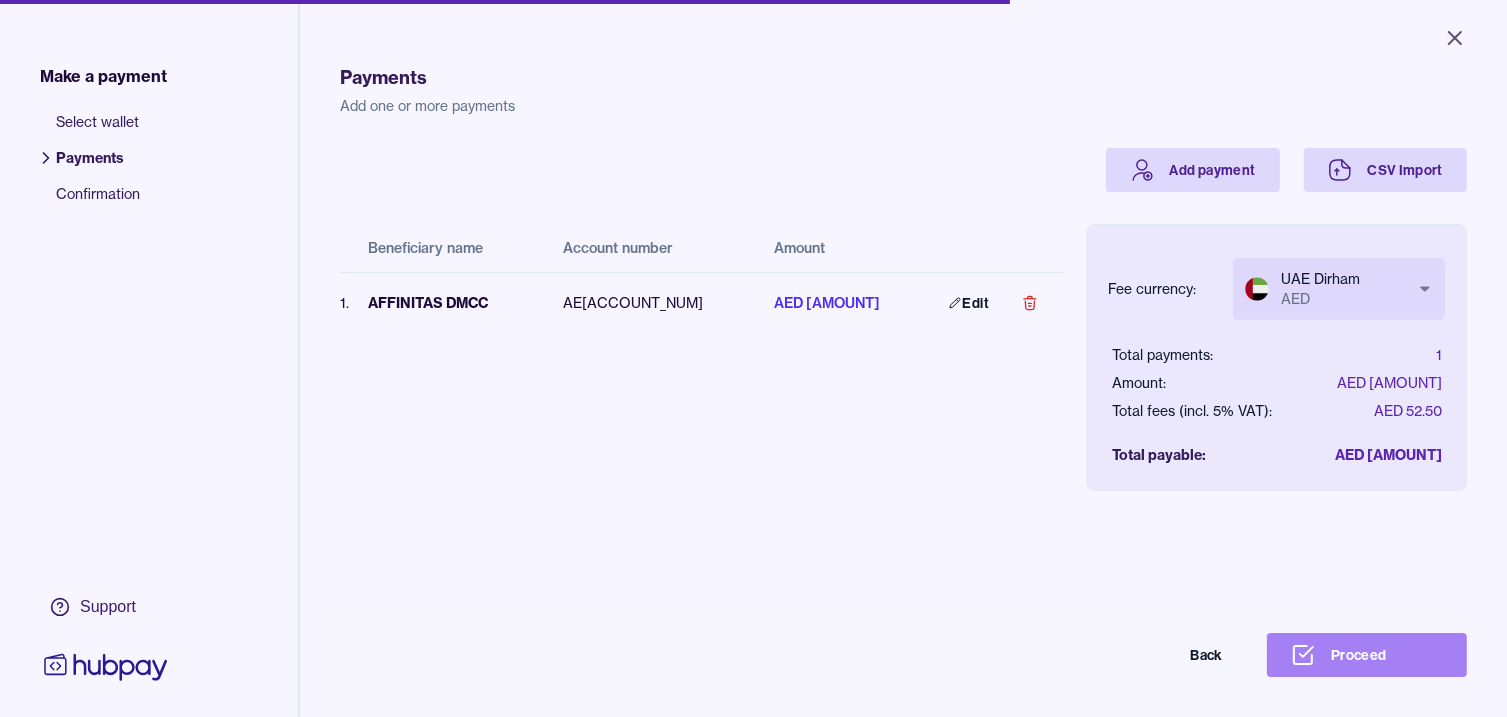 click on "Proceed" at bounding box center (1367, 655) 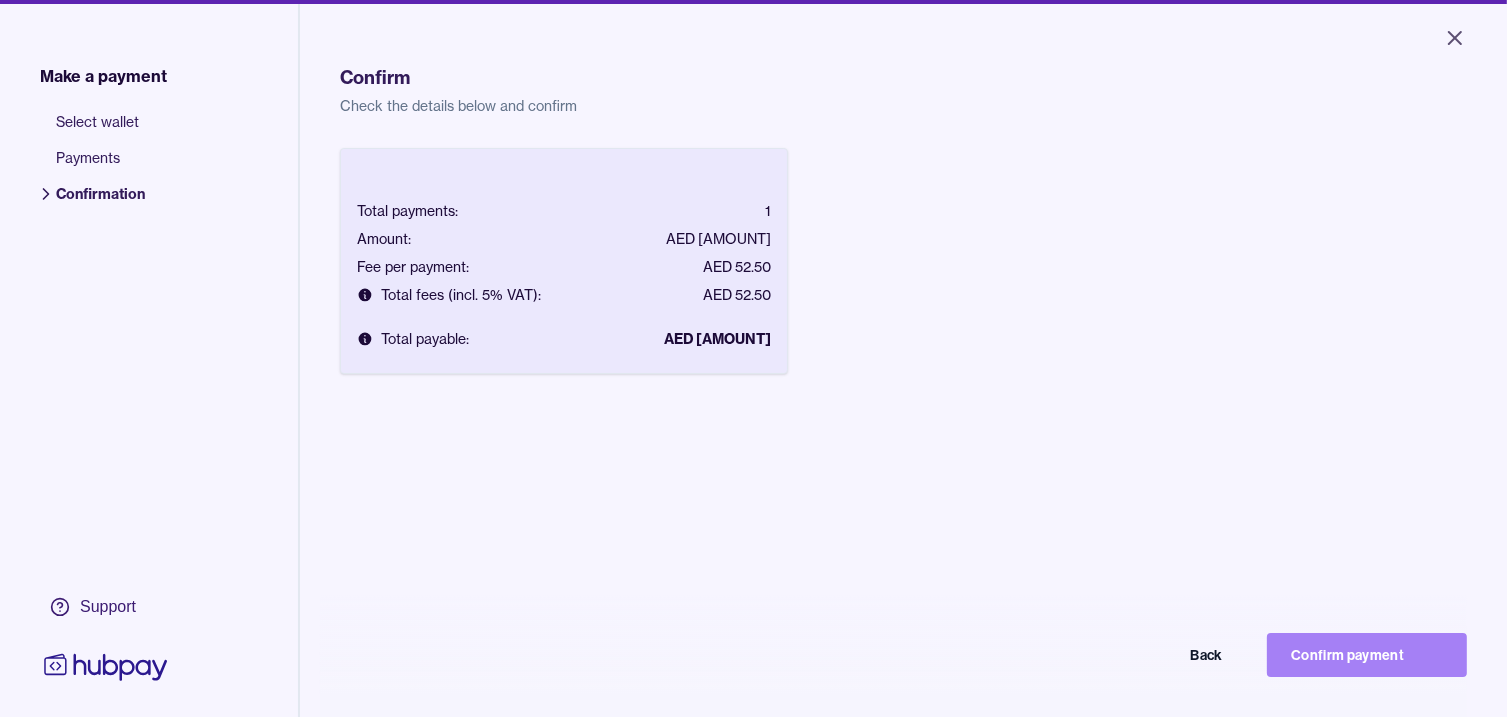 click on "Confirm payment" at bounding box center [1367, 655] 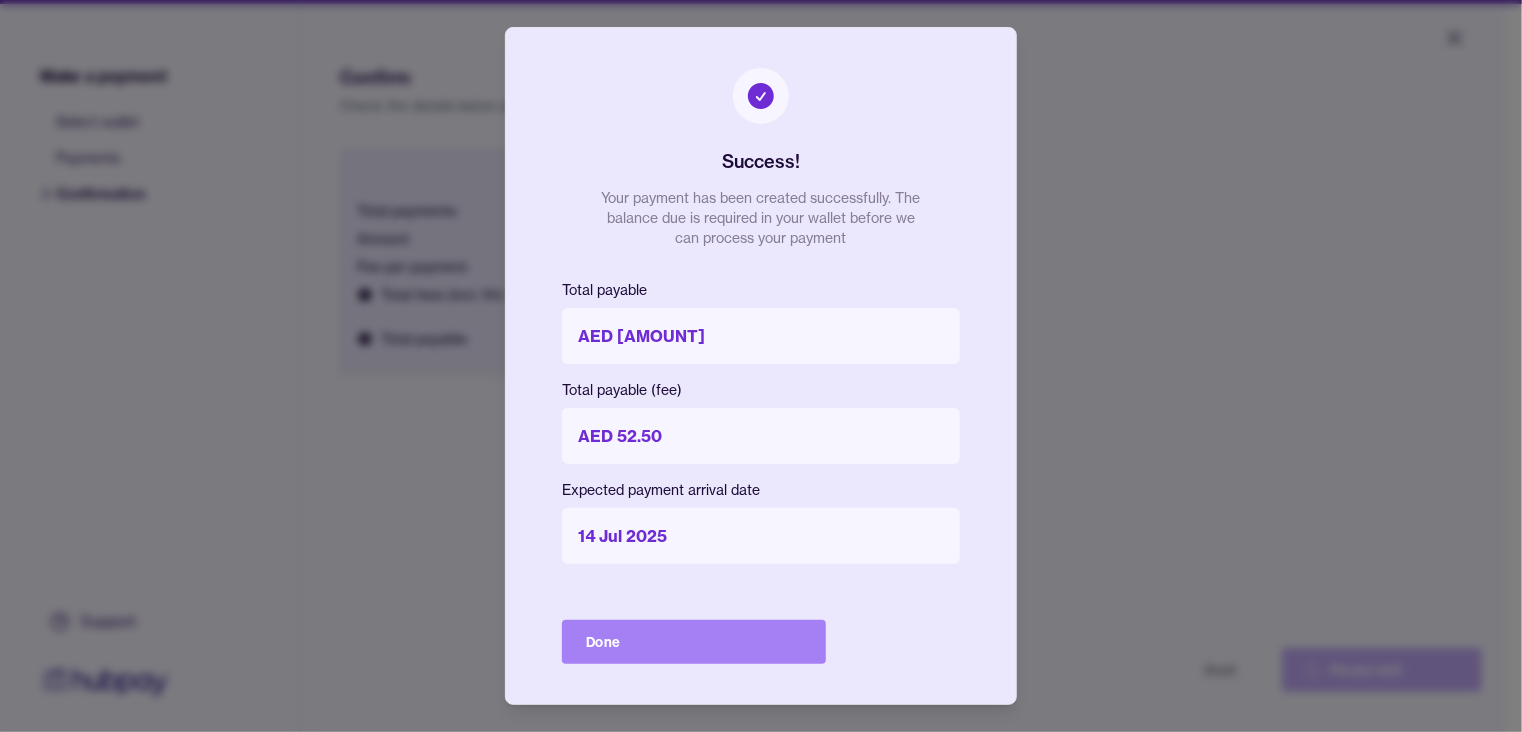 click on "Done" at bounding box center [694, 642] 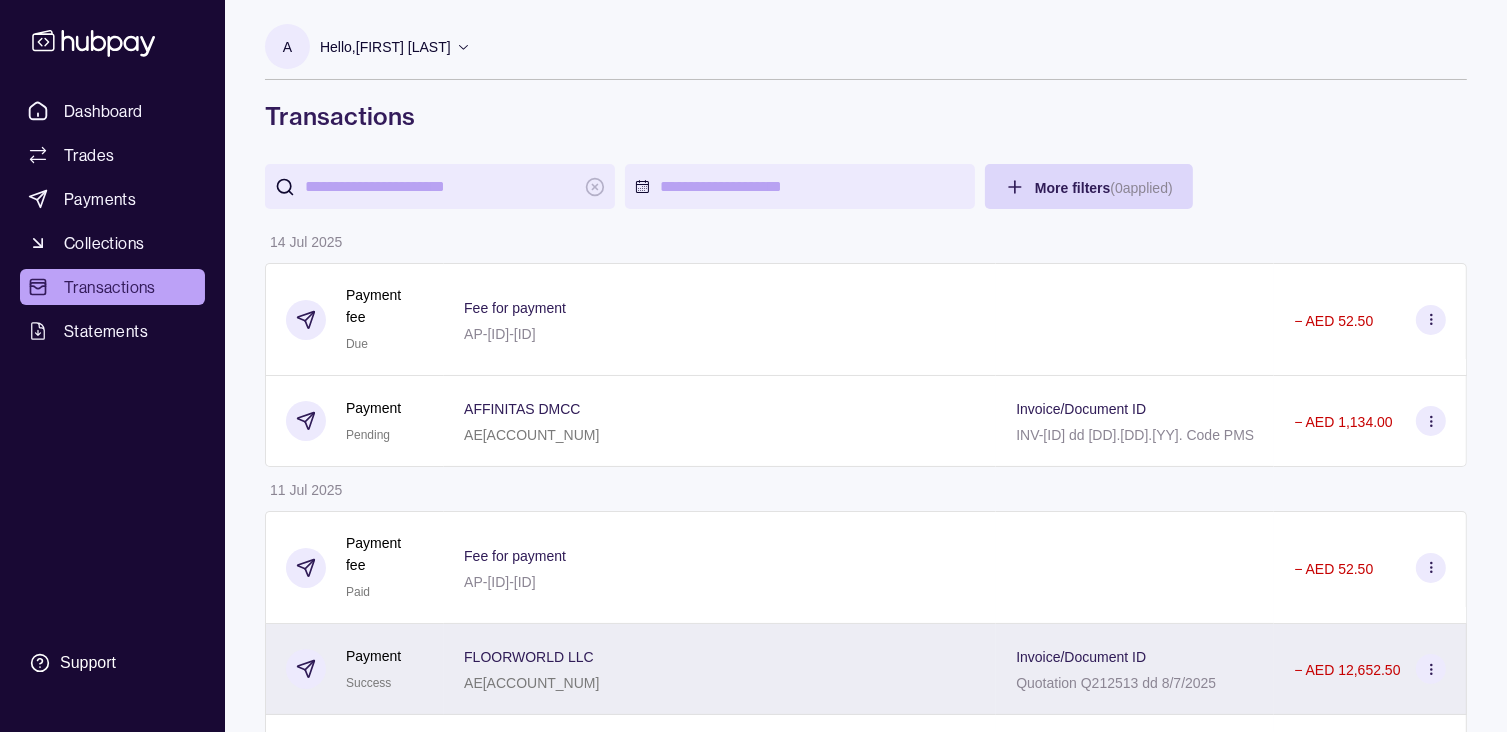 click on "FLOORWORLD LLC AE[ACCOUNT_NUM]" at bounding box center [720, 669] 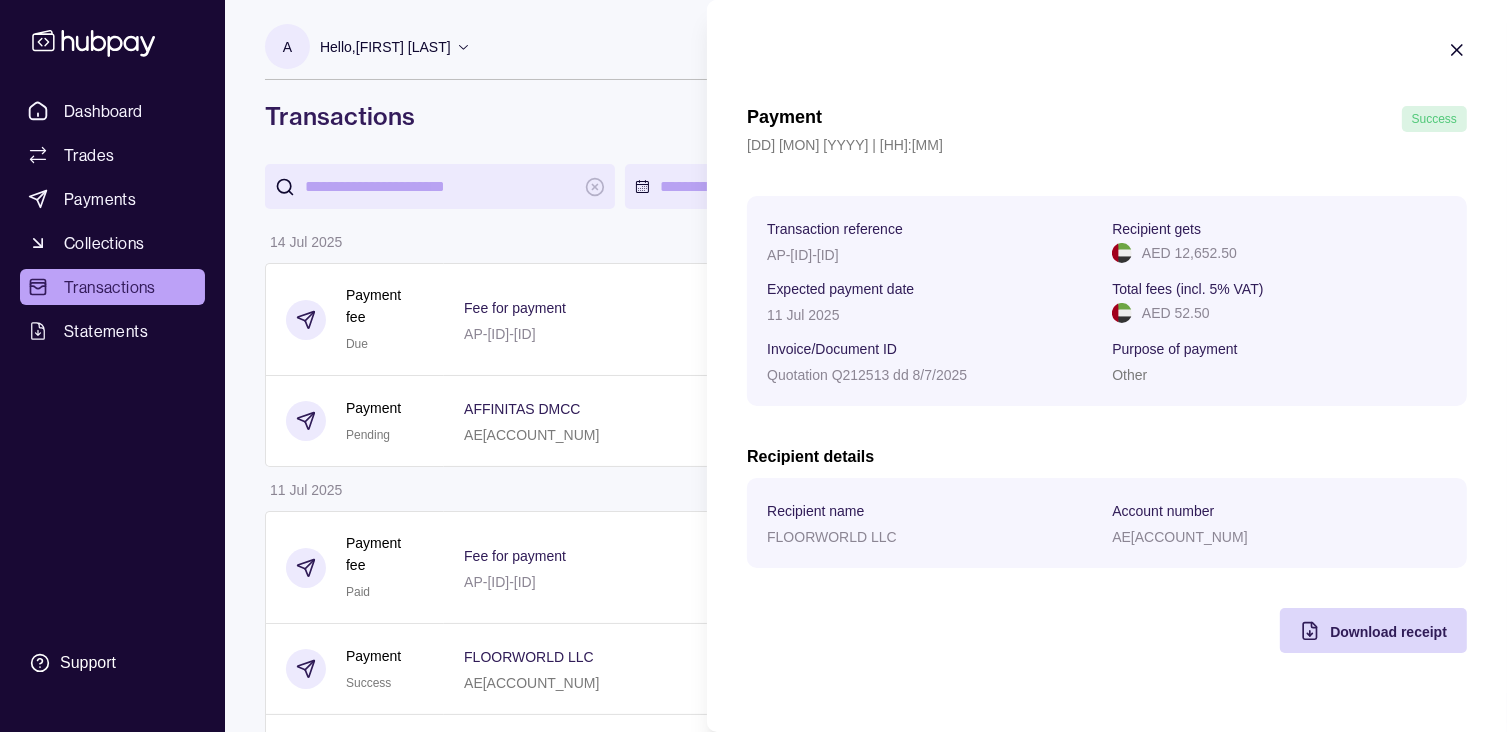 click on "Dashboard Trades Payments Collections Transactions Statements Support A Hello, [FIRST] [LAST] Archway Investments Ltd Account Terms and conditions Privacy policy Sign out Transactions More filters ( 0 applied) Details Amount [DD] [MON] [YYYY] Payment fee Due Fee for payment AP-[ID]-[ID] − AED [AMOUNT] Payment Pending AFFINITAS DMCC AE[ACCOUNT_NUM] Invoice/Document ID INV-[ID] dd [DD].[DD].[YY]. Code PMS − AED [AMOUNT] [DD] [MON] [YYYY] Payment fee Paid Fee for payment AP-[ID]-[ID] − AED [AMOUNT] Payment Success FLOORWORLD LLC AE[ACCOUNT_NUM] Invoice/Document ID Quotation Q[ID] dd [D]/[D]/[YY] − AED [AMOUNT] Payment fee Paid Fee for payment AP-[ID]-[ID] − AED [AMOUNT] Payment Success DRESS UP YOUR HOME DESIGN SERVICES AE[ACCOUNT_NUM] Invoice/Document ID INVOICE INV-[ID] dd [DD].[DD].[YY] − AED [AMOUNT] [DD] [MON] [YYYY] Collection Success Document reference Remitter name [FIRST] [LAST] + AED [AMOUNT] [DD] [MON] [YYYY] Payment fee Paid Fee for payment AP-[ID]-[ID] − AED [AMOUNT] Payment" at bounding box center [753, 1395] 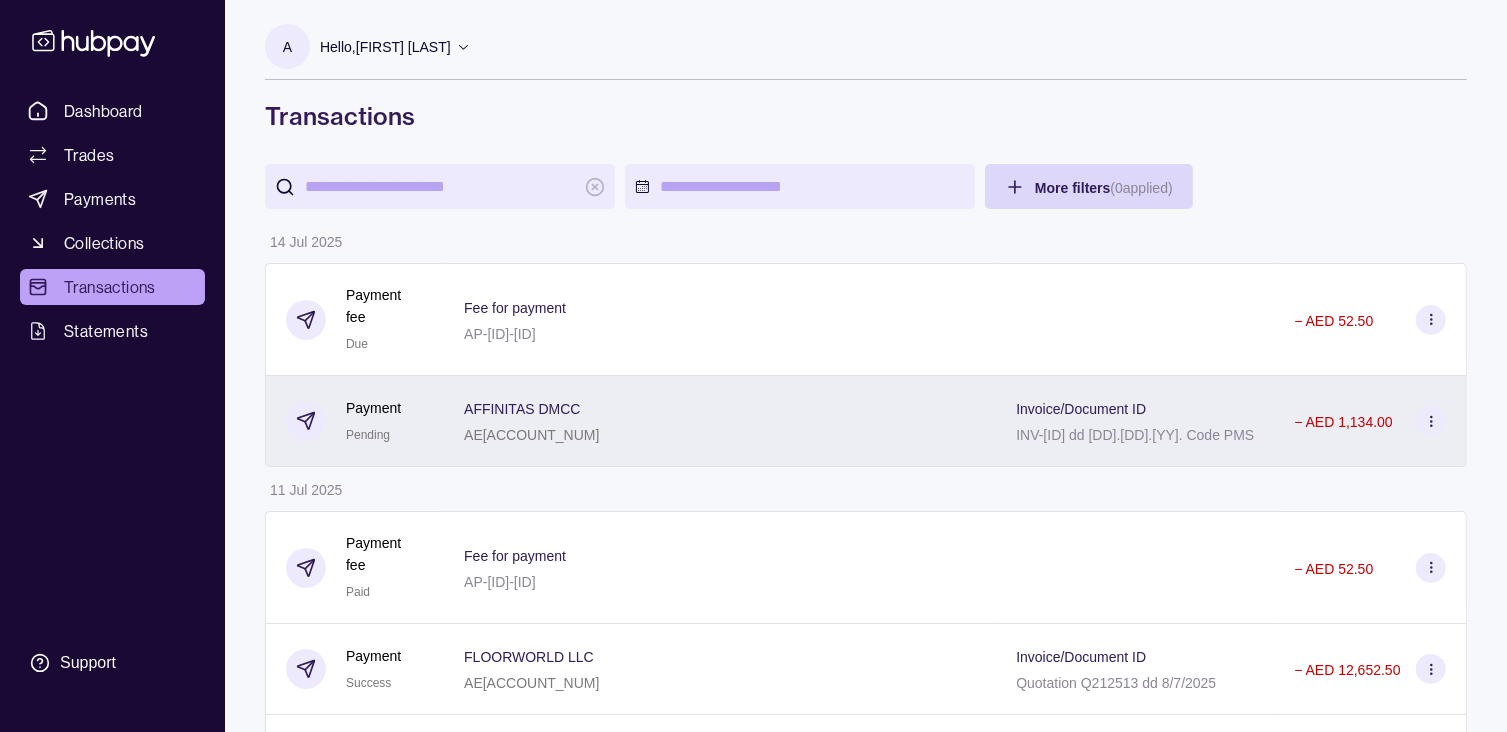 click 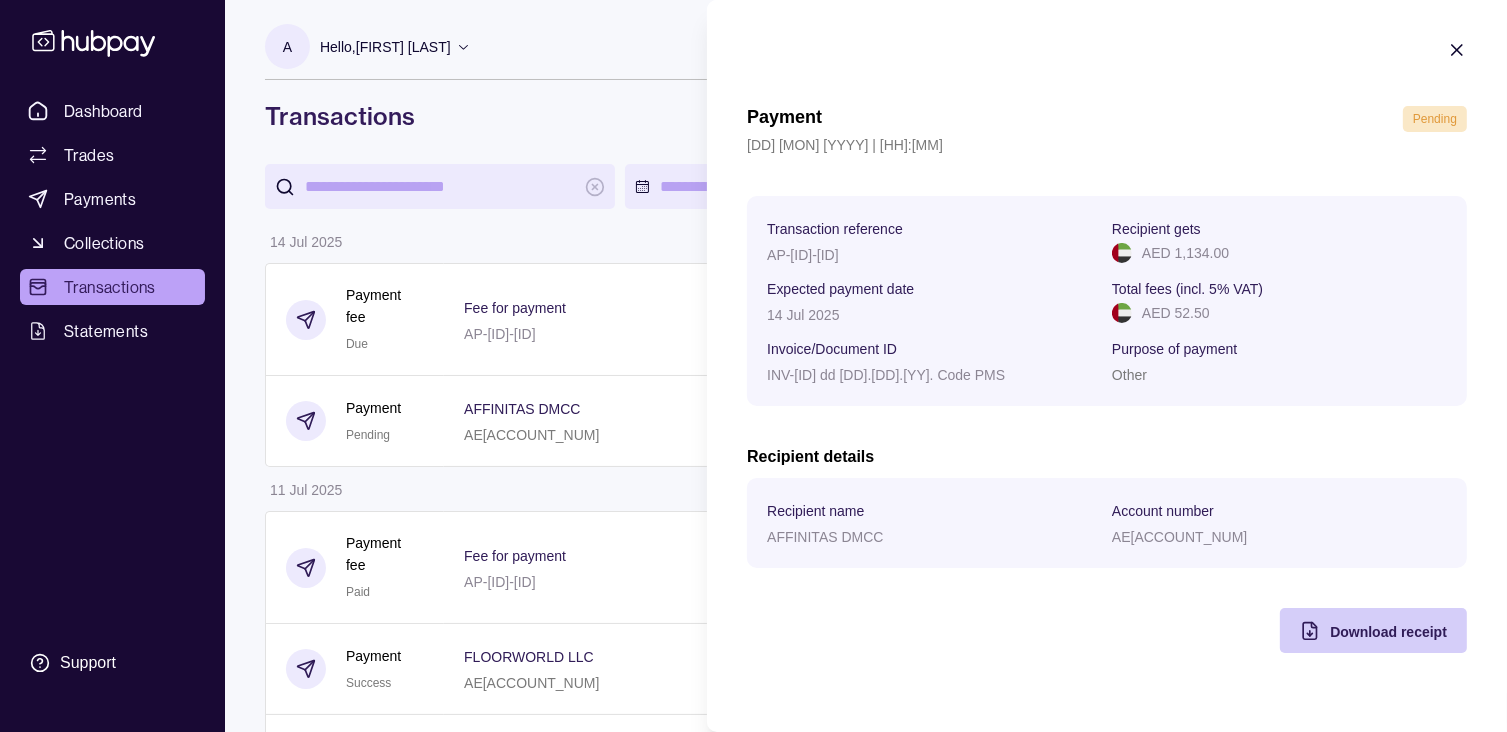click on "Download receipt" at bounding box center (1388, 632) 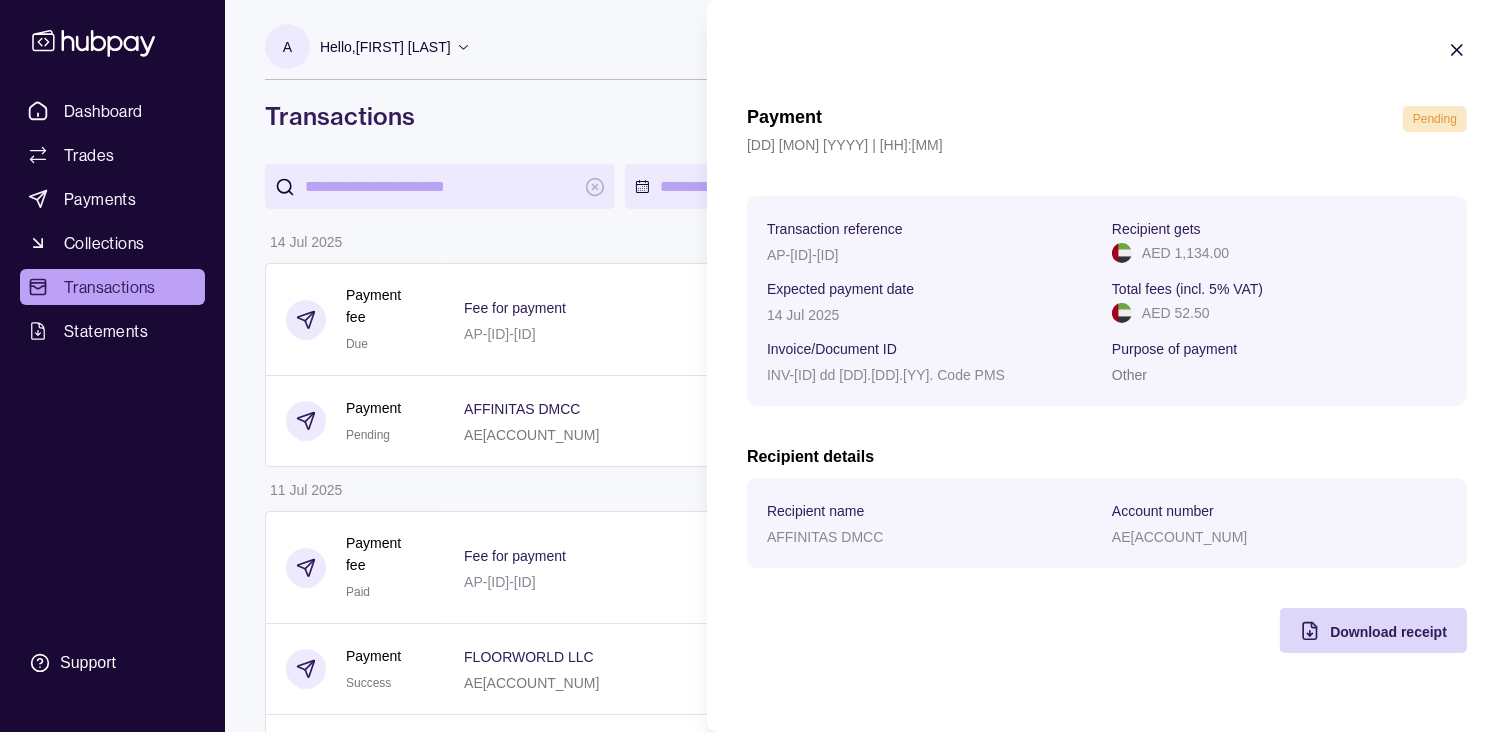 click on "Payment Pending [DD] [MON] [YYYY] | [HH]:[MM] Transaction reference AP-[ID]-[ID] Recipient gets AED [AMOUNT] Expected payment date [DD] [MON] [YYYY] Total fees (incl. 5% VAT) AED [AMOUNT] Invoice/Document ID INV-[ID] dd [DD].[DD].[YY]. Code PMS Purpose of payment Other Recipient details Recipient name AFFINITAS DMCC Account number AE[ACCOUNT_NUM] Download receipt" at bounding box center [1107, 346] 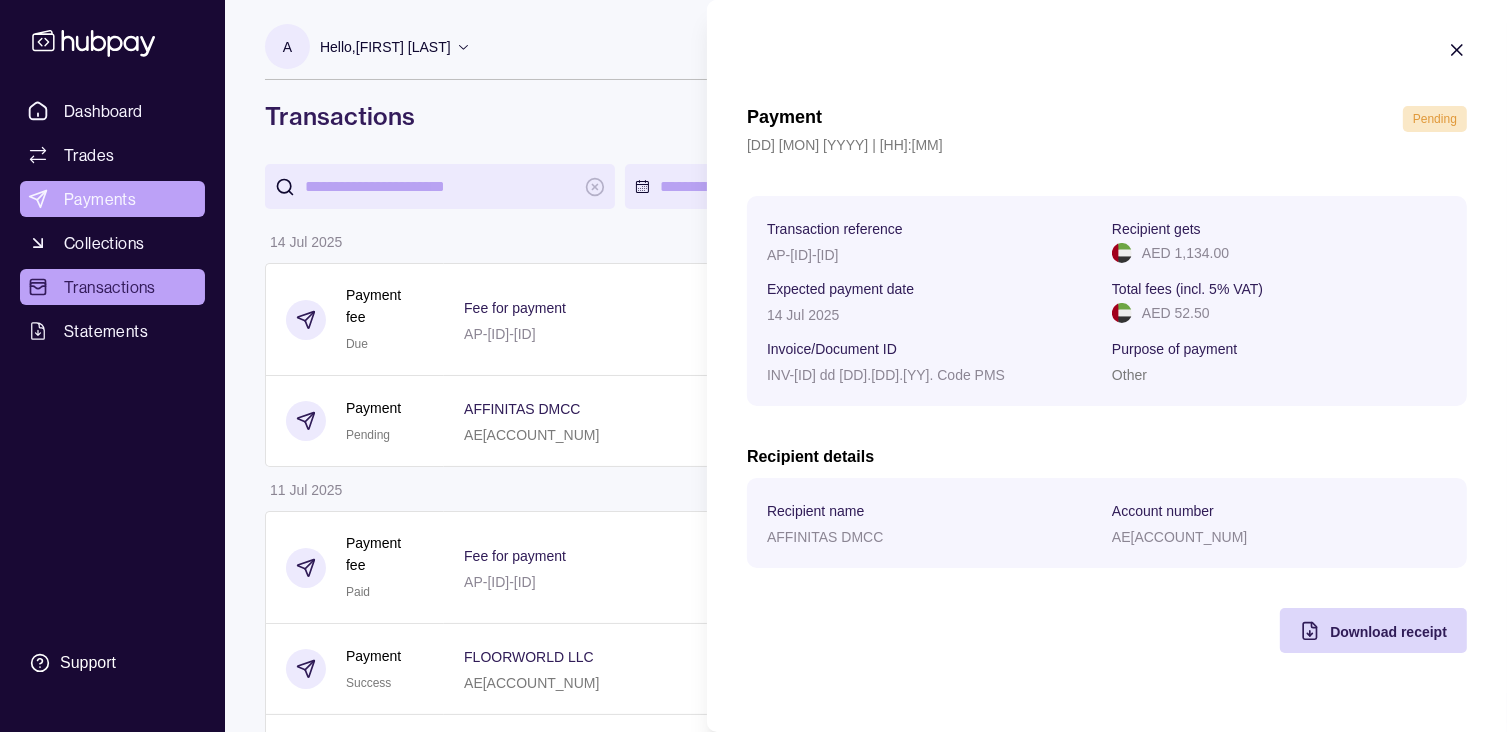 click on "Dashboard Trades Payments Collections Transactions Statements Support A Hello, [FIRST] [LAST] Archway Investments Ltd Account Terms and conditions Privacy policy Sign out Transactions More filters ( 0 applied) Details Amount [DD] [MON] [YYYY] Payment fee Due Fee for payment AP-[ID]-[ID] − AED [AMOUNT] Payment Pending AFFINITAS DMCC AE[ACCOUNT_NUM] Invoice/Document ID INV-[ID] dd [DD].[DD].[YY]. Code PMS − AED [AMOUNT] [DD] [MON] [YYYY] Payment fee Paid Fee for payment AP-[ID]-[ID] − AED [AMOUNT] Payment Success FLOORWORLD LLC AE[ACCOUNT_NUM] Invoice/Document ID Quotation Q[ID] dd [D]/[D]/[YY] − AED [AMOUNT] Payment fee Paid Fee for payment AP-[ID]-[ID] − AED [AMOUNT] Payment Success DRESS UP YOUR HOME DESIGN SERVICES AE[ACCOUNT_NUM] Invoice/Document ID INVOICE INV-[ID] dd [DD].[DD].[YY] − AED [AMOUNT] [DD] [MON] [YYYY] Collection Success Document reference Remitter name [FIRST] [LAST] + AED [AMOUNT] [DD] [MON] [YYYY] Payment fee Paid Fee for payment AP-[ID]-[ID] − AED [AMOUNT] Payment" at bounding box center (753, 1395) 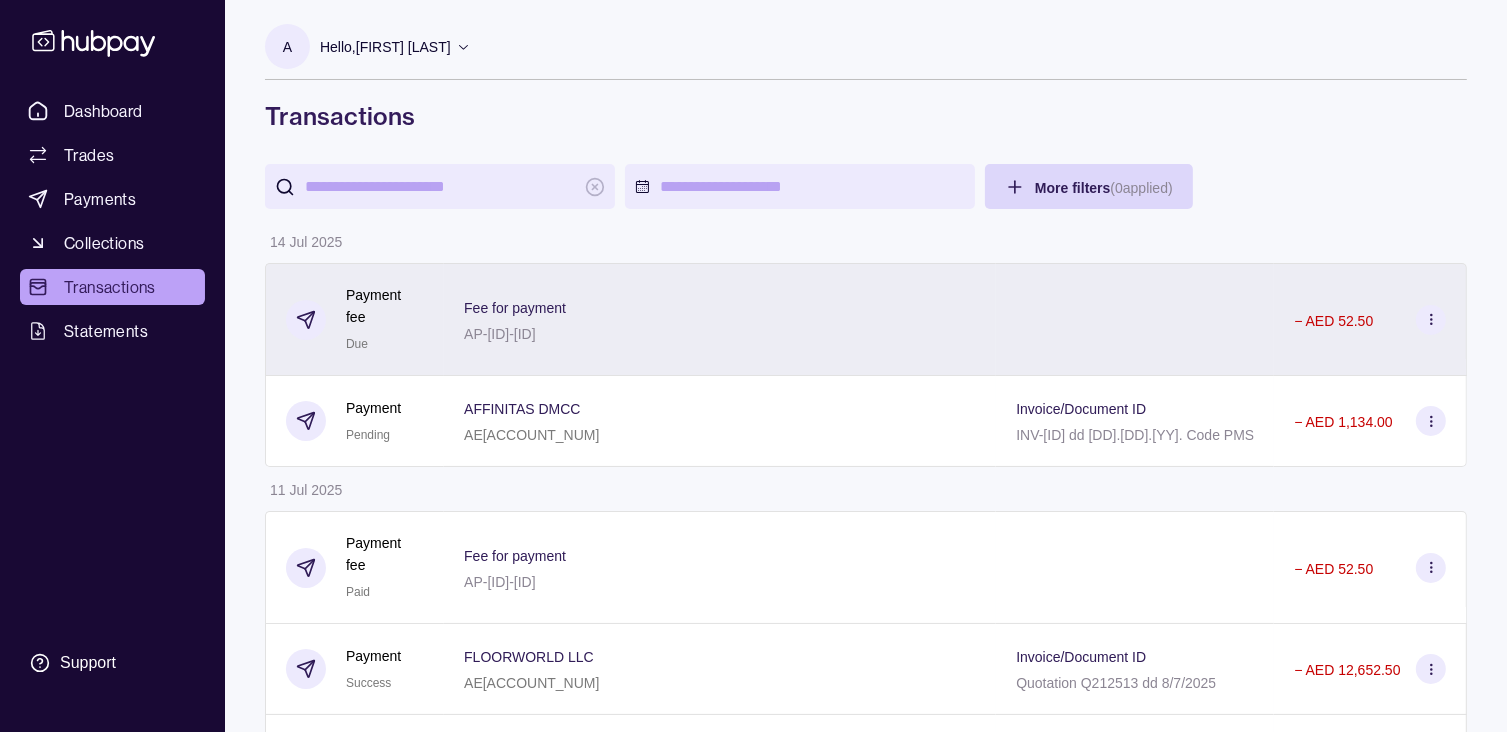 scroll, scrollTop: 100, scrollLeft: 0, axis: vertical 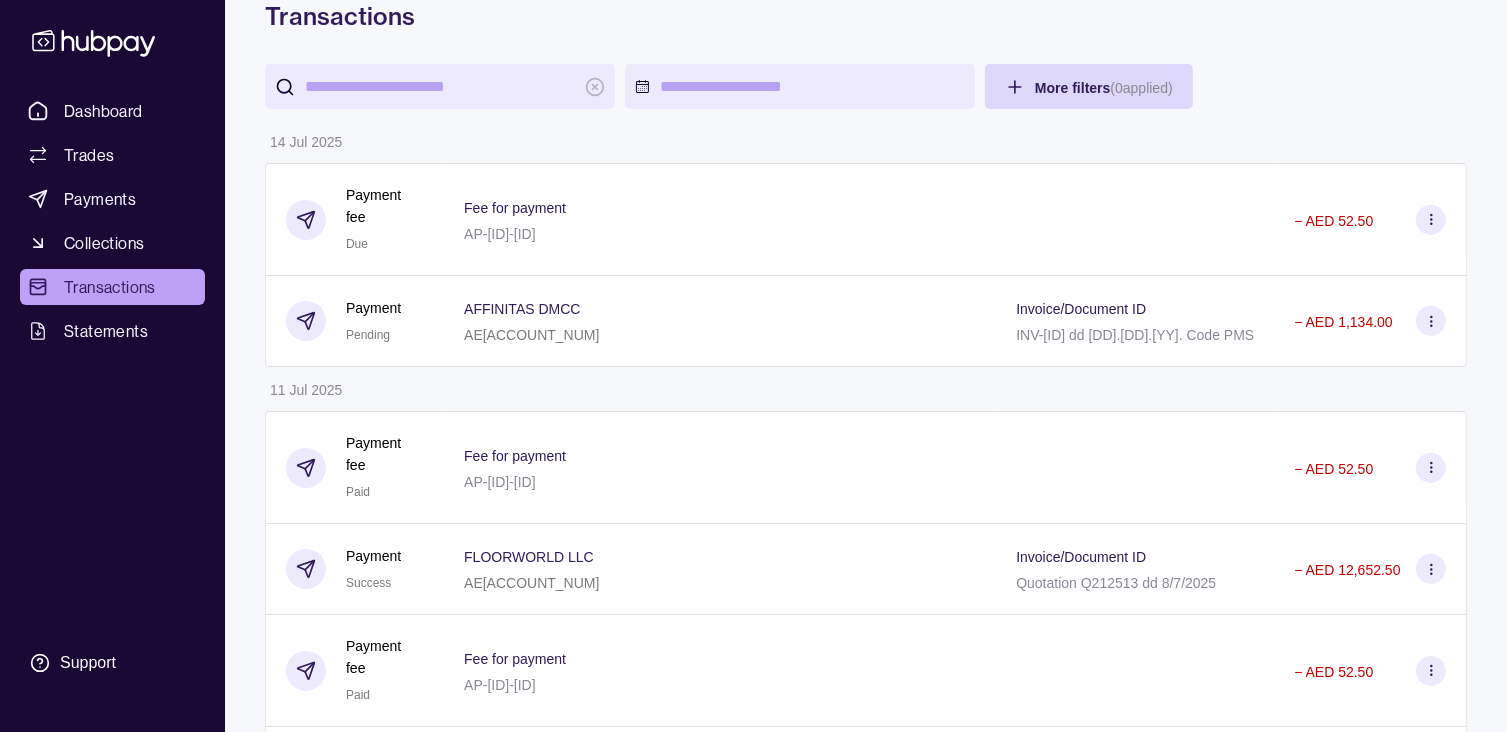 click at bounding box center [1431, 569] 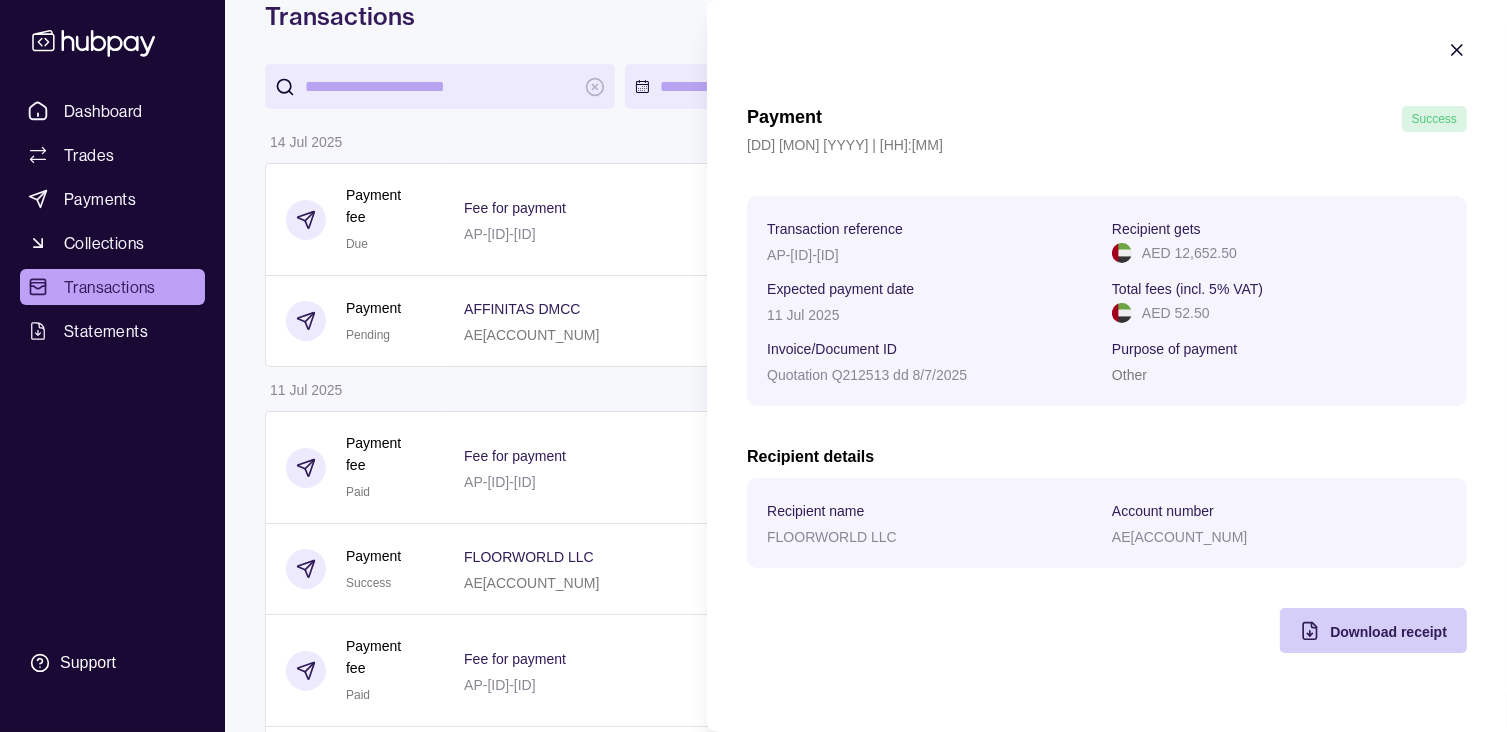 click on "Download receipt" at bounding box center (1388, 631) 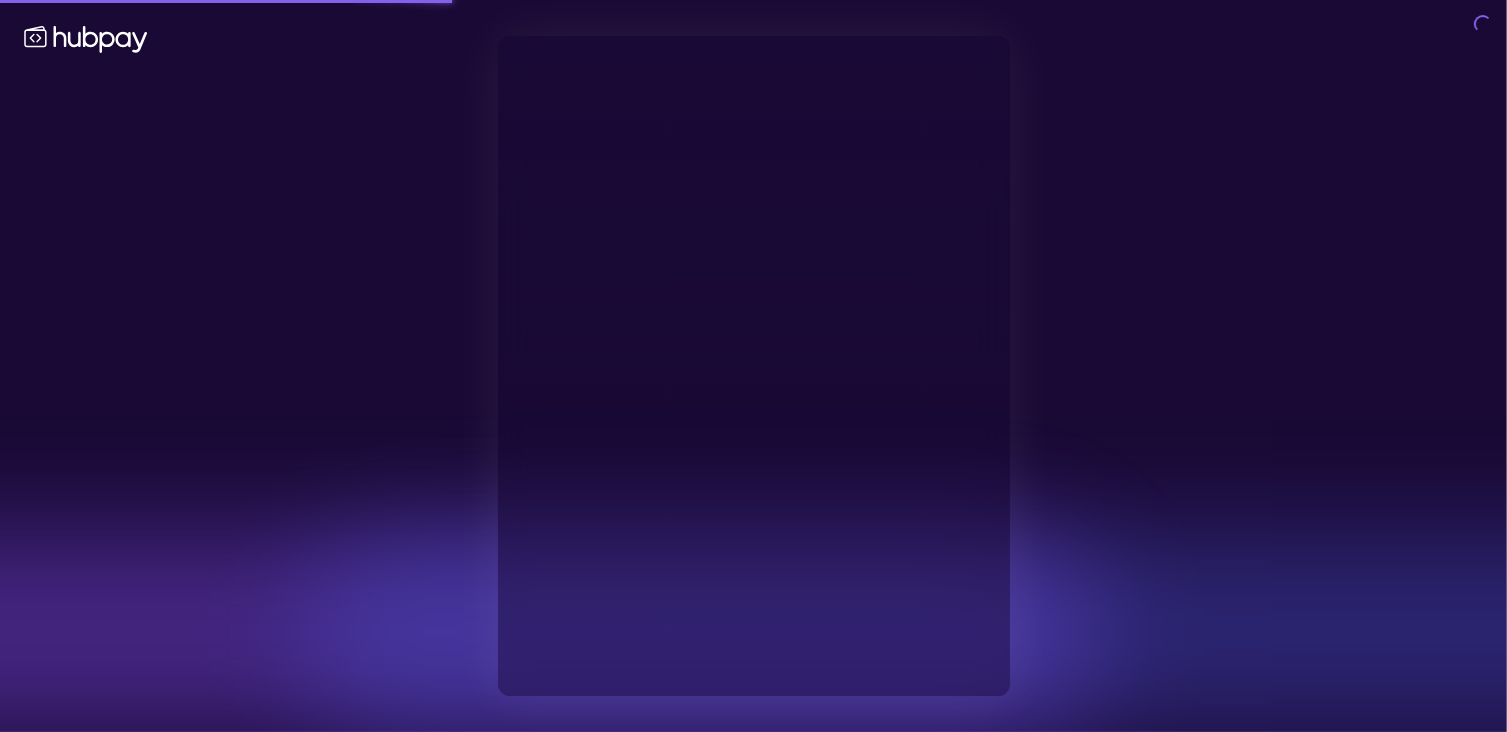 type on "**********" 